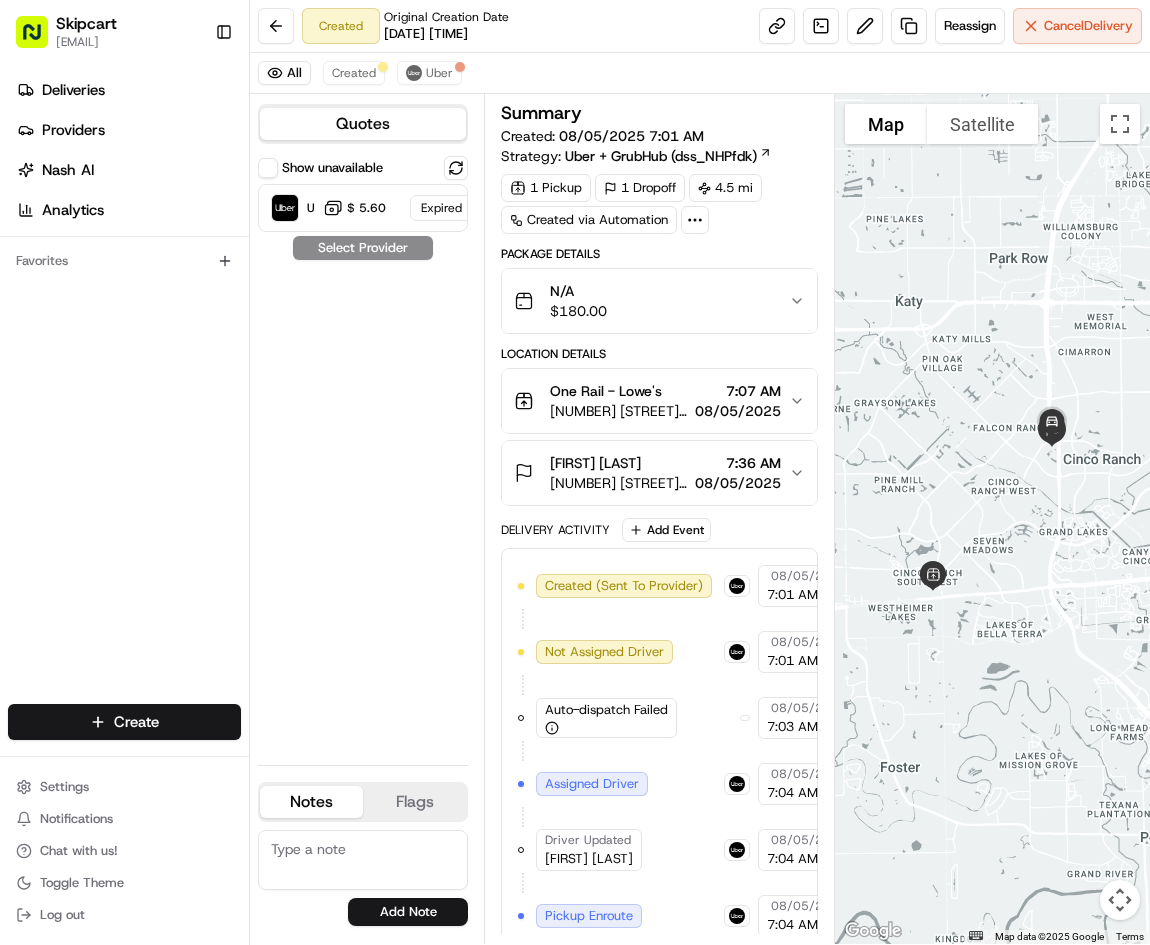 scroll, scrollTop: 0, scrollLeft: 0, axis: both 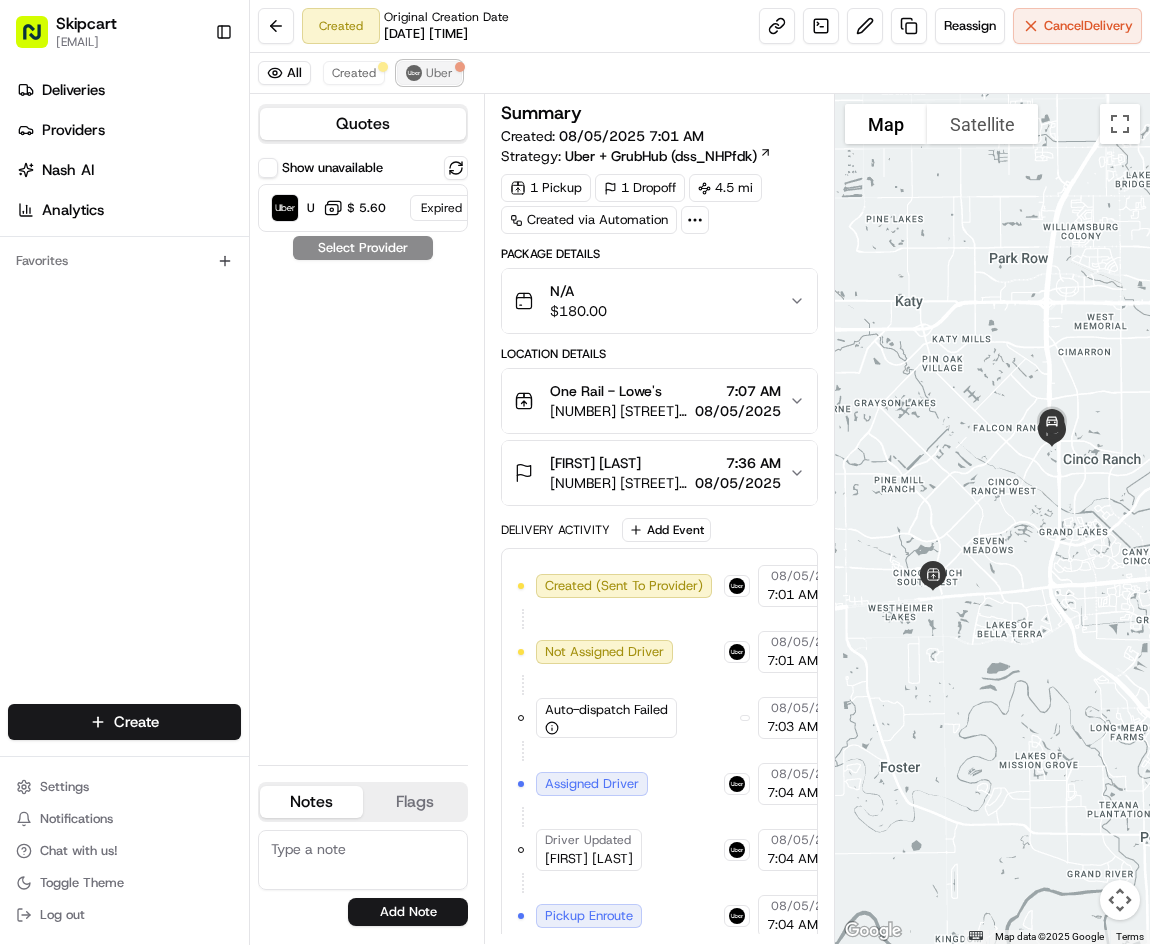 click on "Uber" at bounding box center (439, 73) 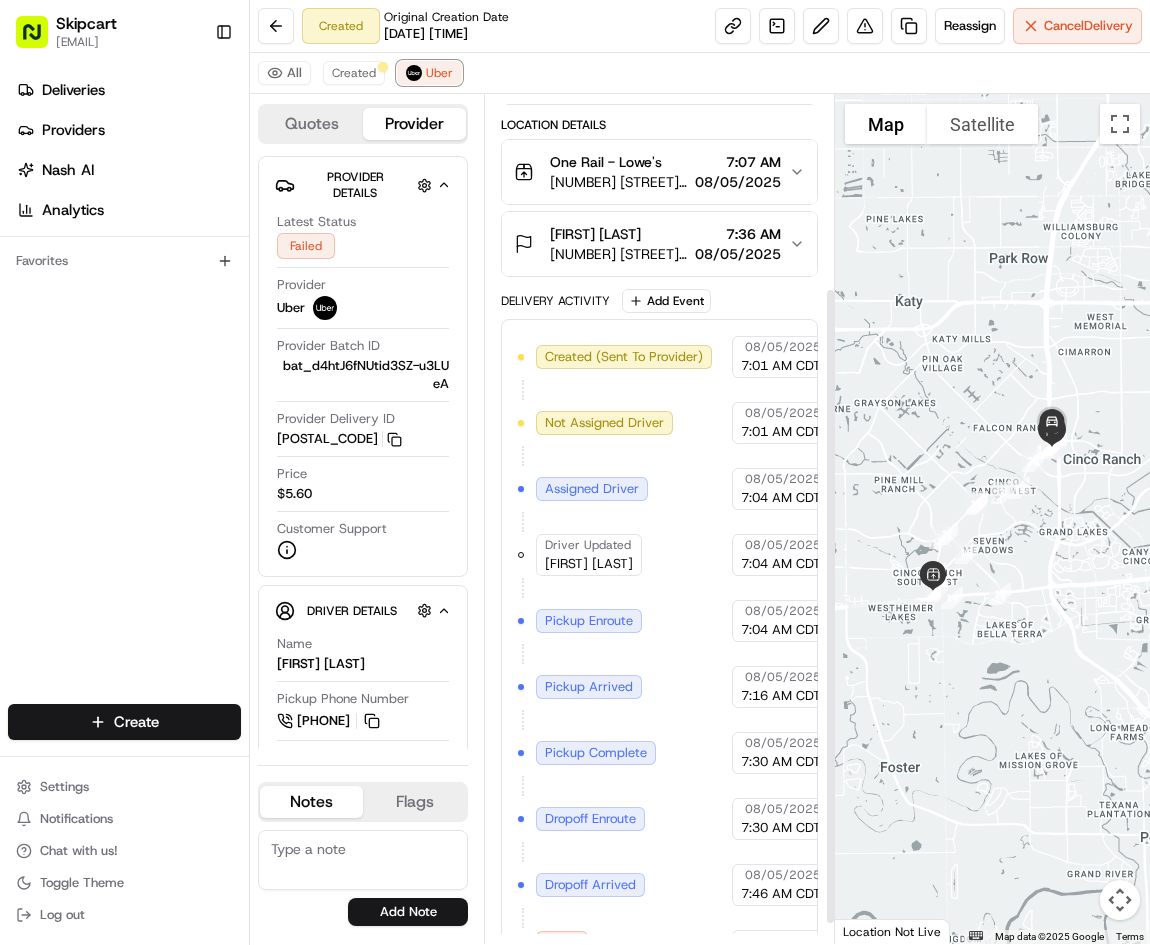 scroll, scrollTop: 284, scrollLeft: 0, axis: vertical 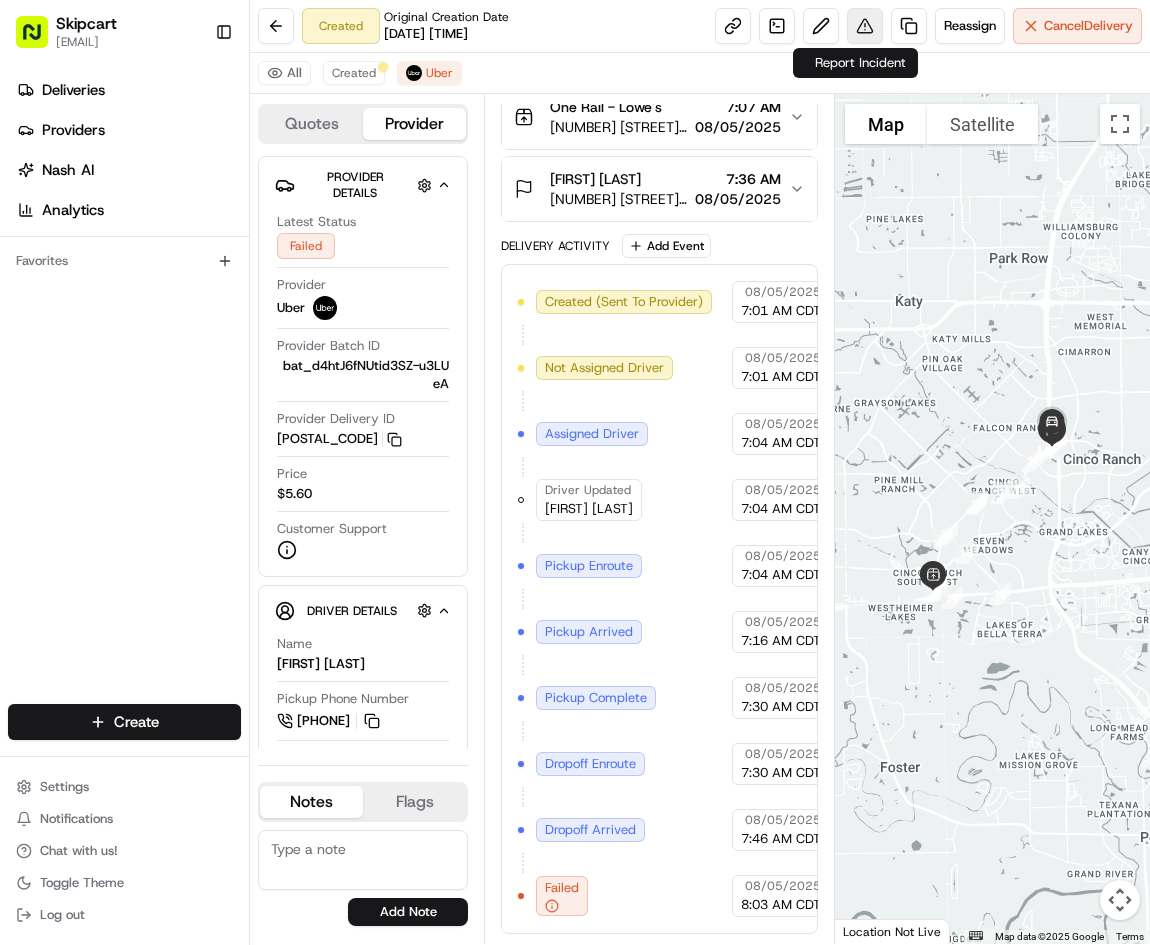 click at bounding box center (865, 26) 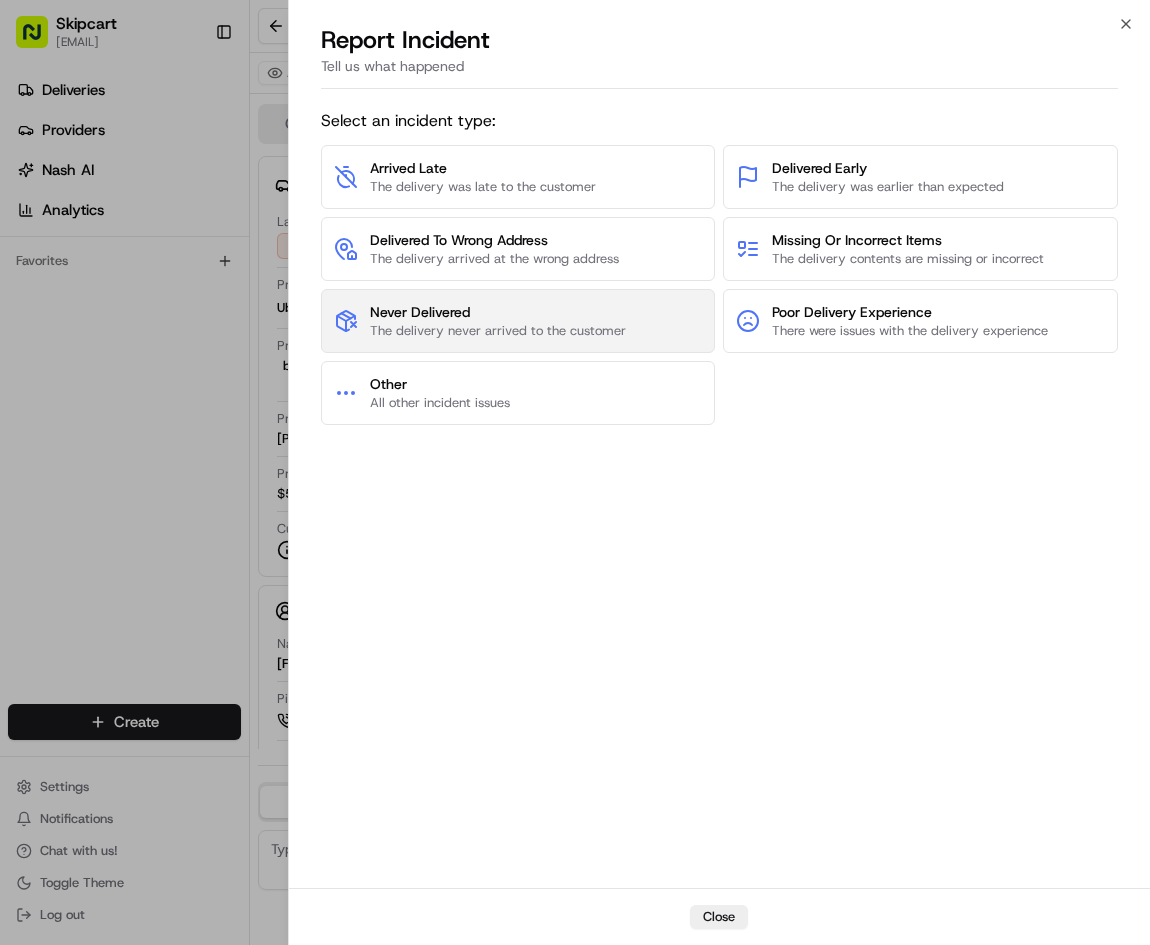 click on "Never Delivered" at bounding box center [498, 312] 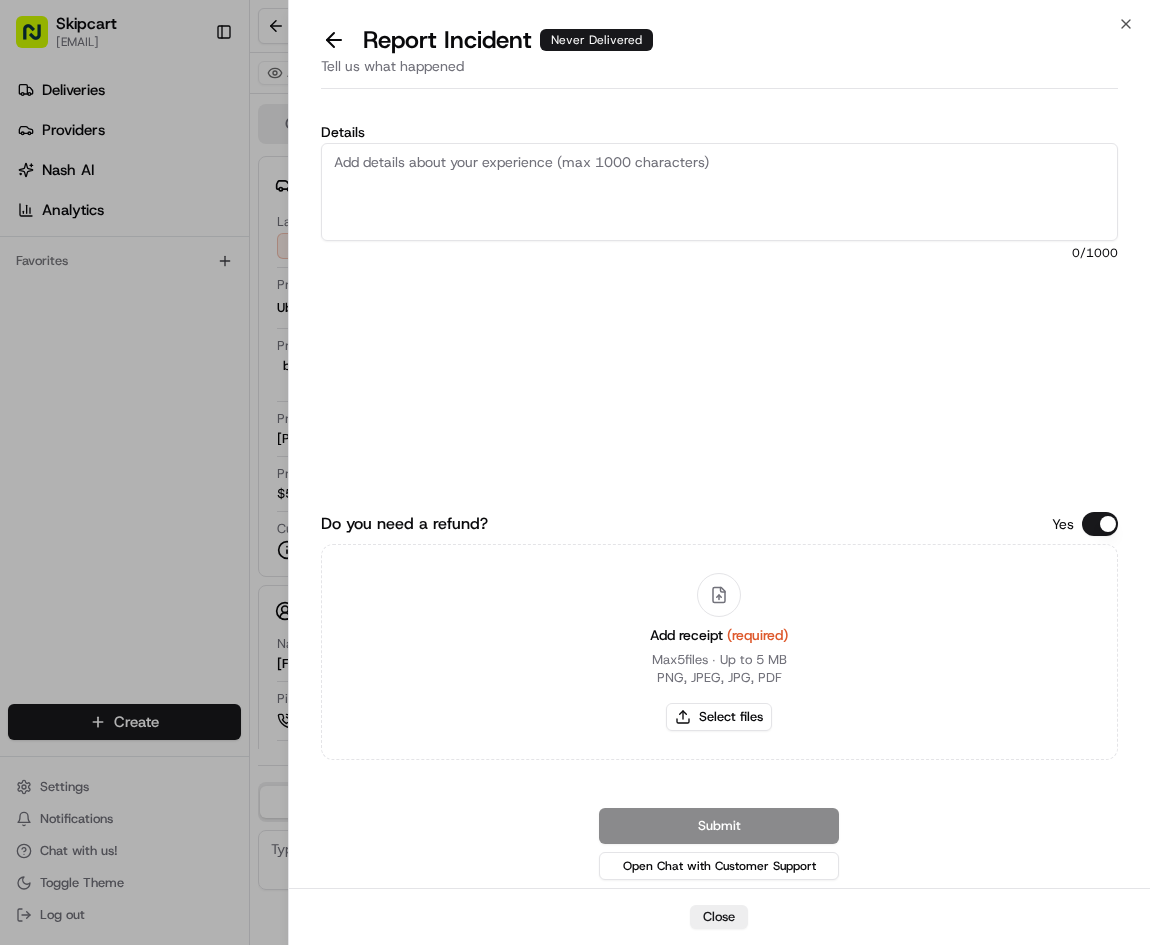 click on "Details" at bounding box center (720, 192) 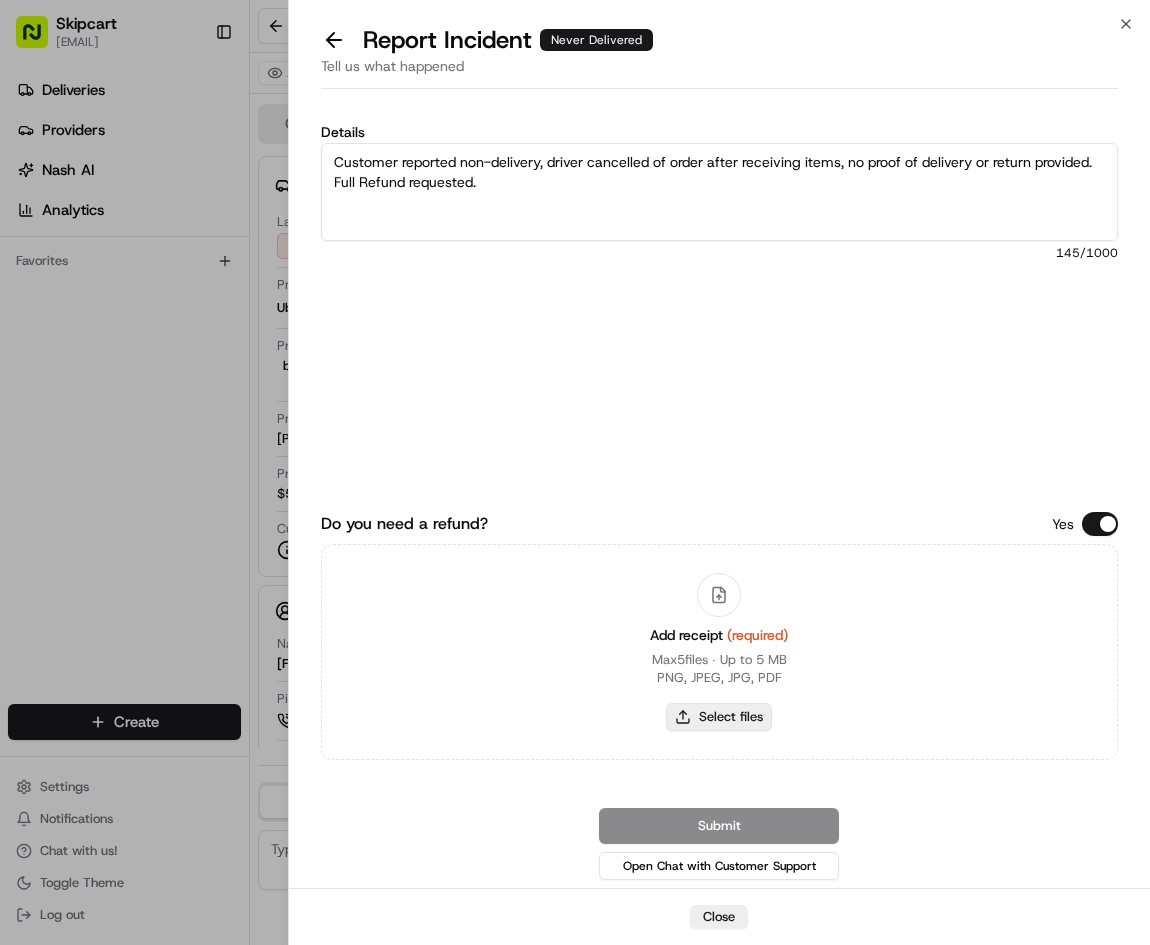 type on "Customer reported non-delivery, driver cancelled of order after receiving items, no proof of delivery or return provided. Full Refund requested." 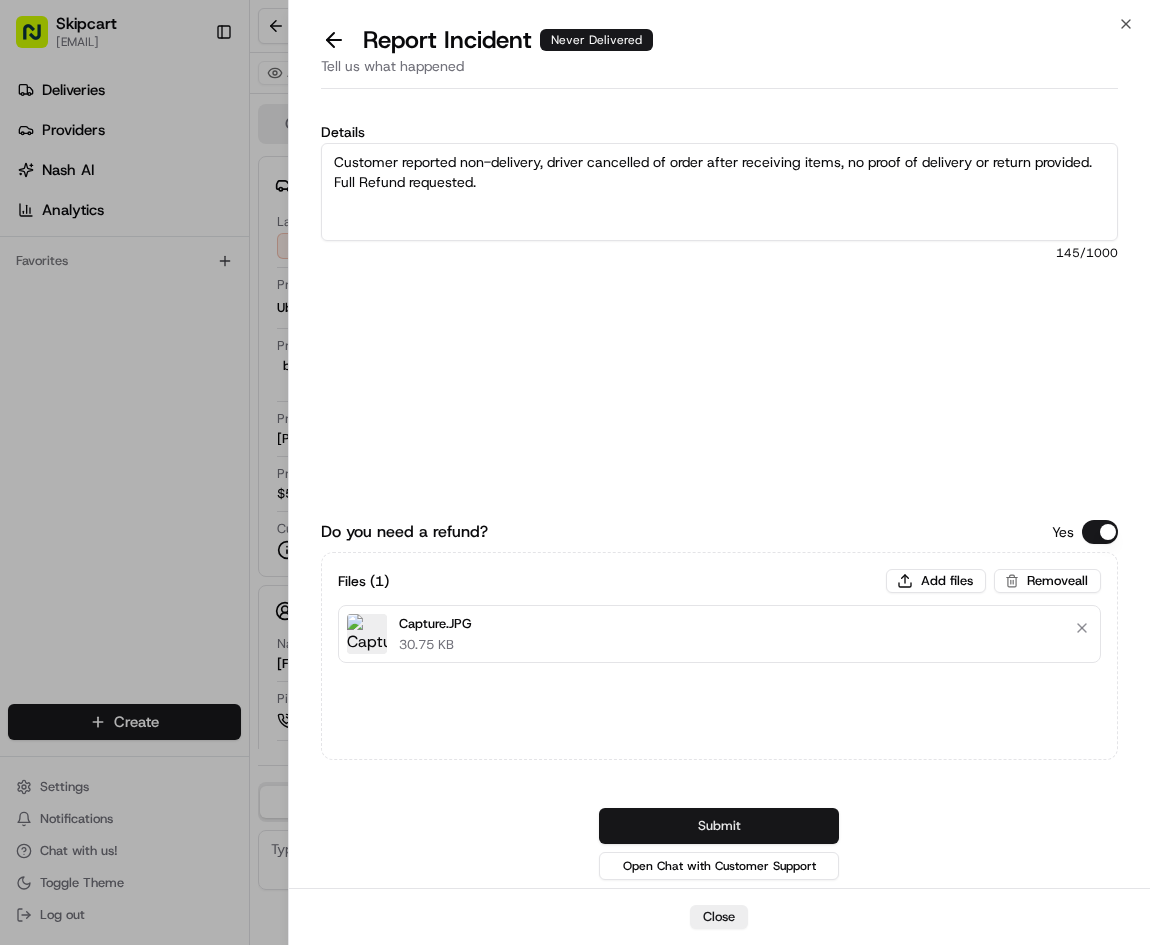 click on "Submit" at bounding box center (719, 826) 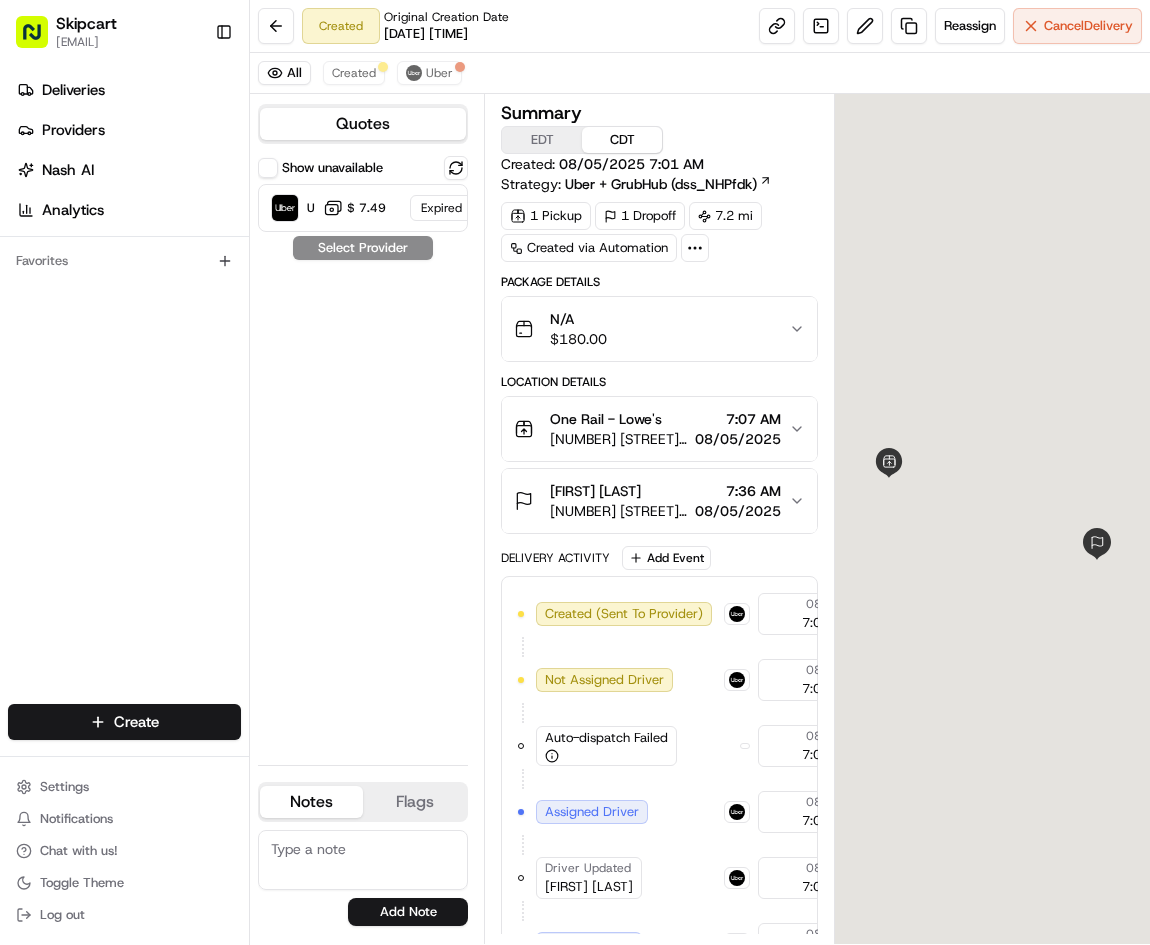 scroll, scrollTop: 0, scrollLeft: 0, axis: both 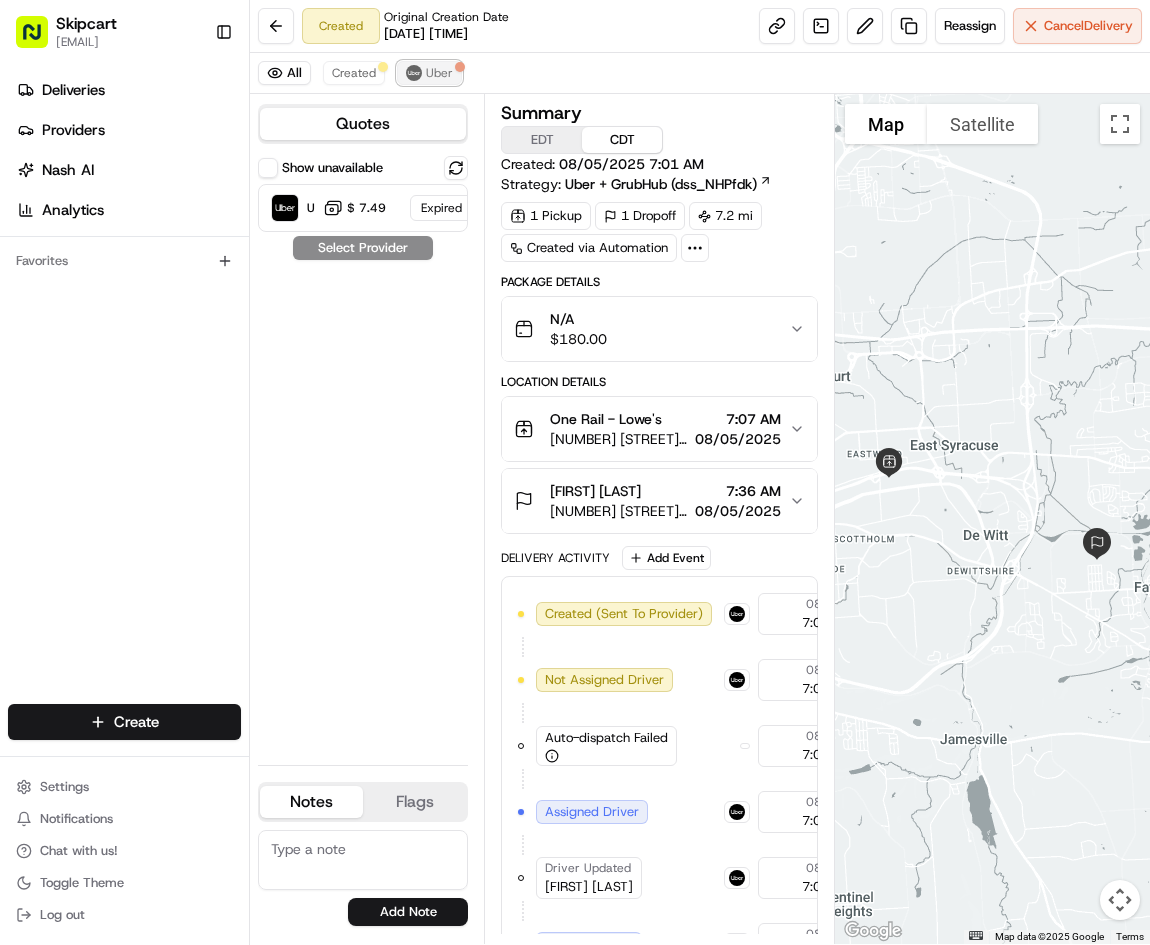 click on "Uber" at bounding box center (439, 73) 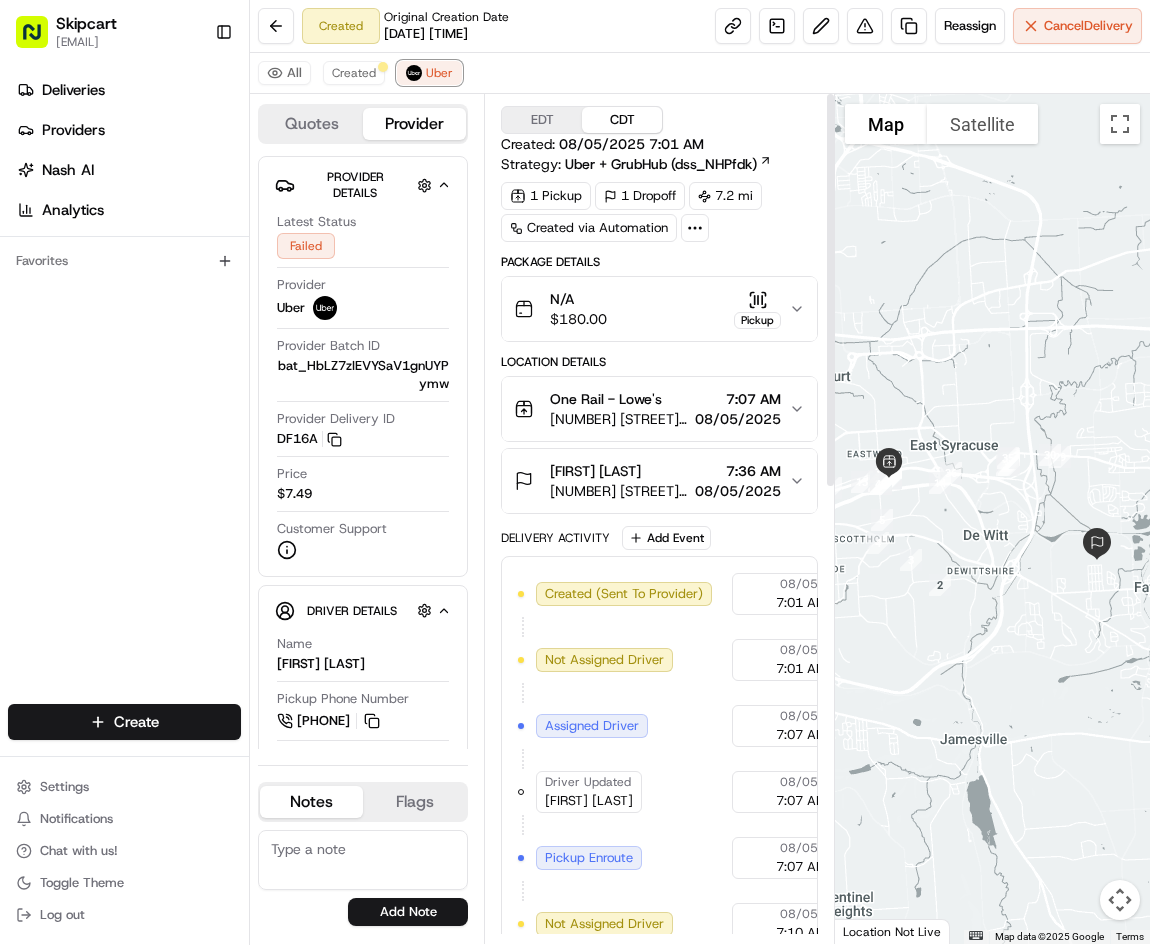 scroll, scrollTop: 0, scrollLeft: 0, axis: both 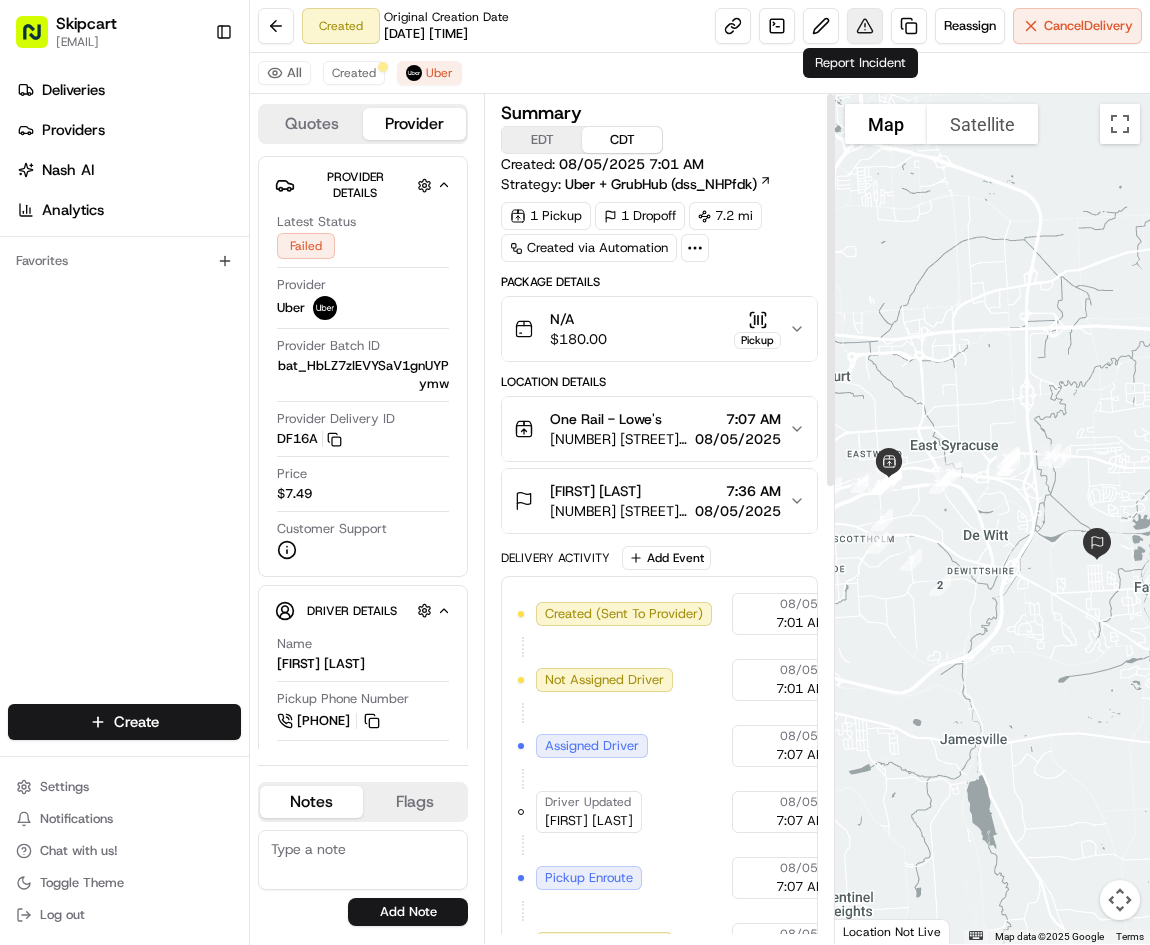 click at bounding box center (865, 26) 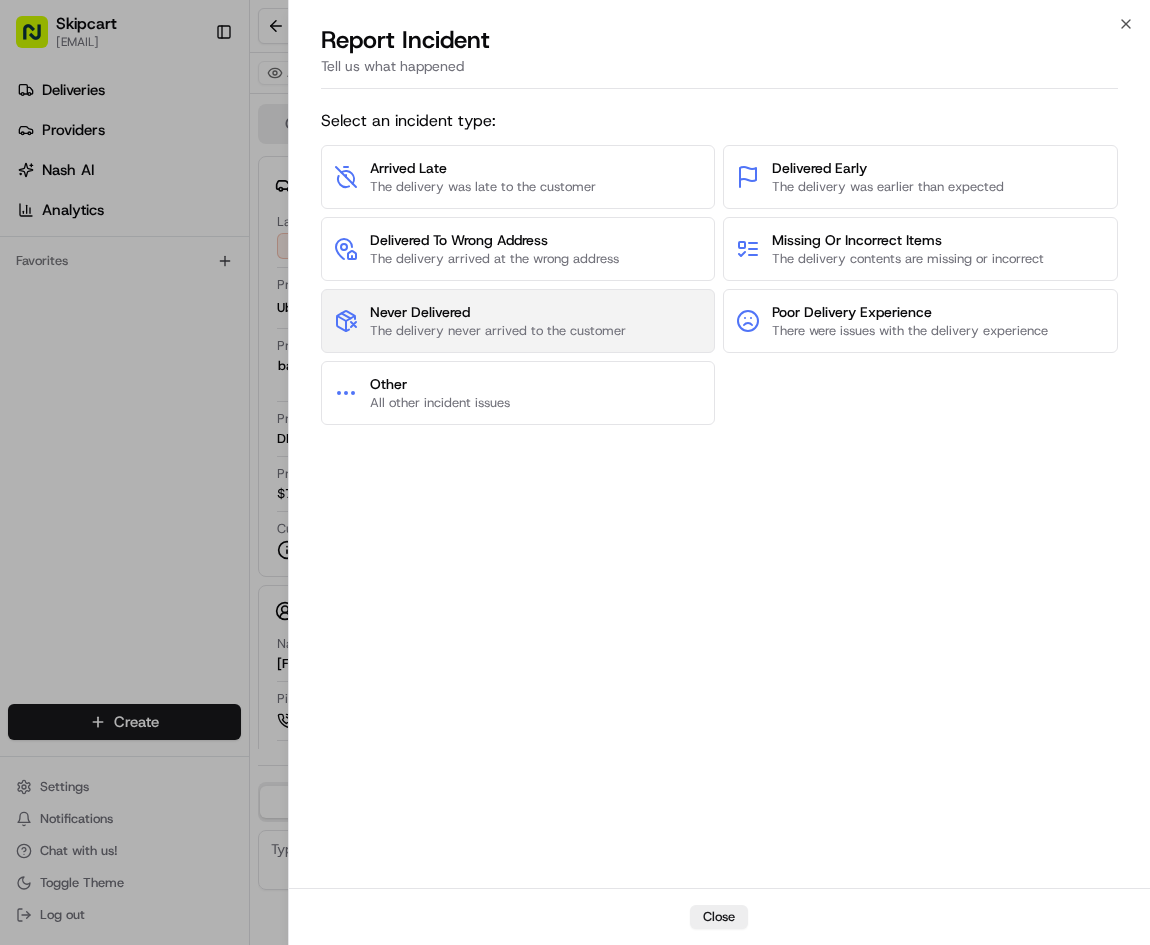 click on "Never Delivered The delivery never arrived to the customer" at bounding box center (518, 321) 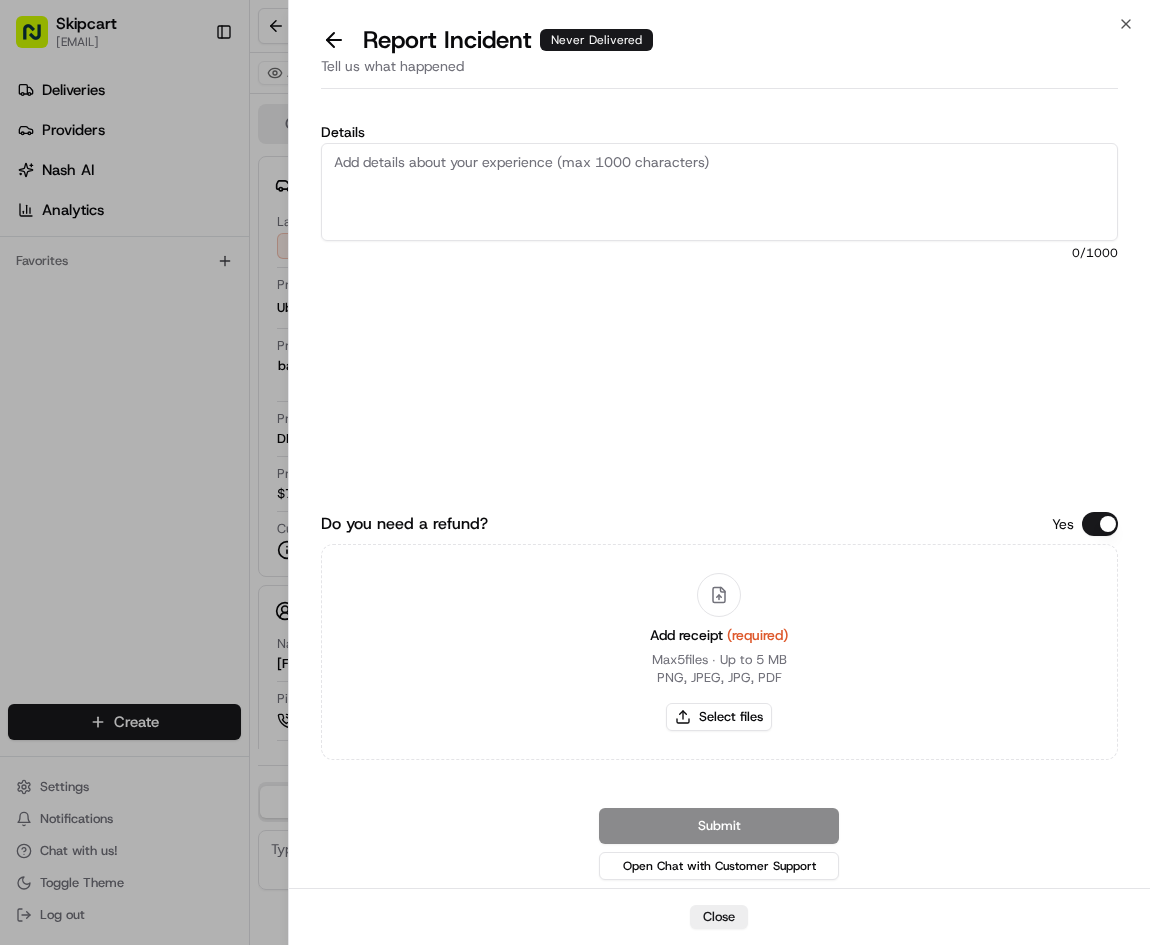 click on "Details" at bounding box center [720, 192] 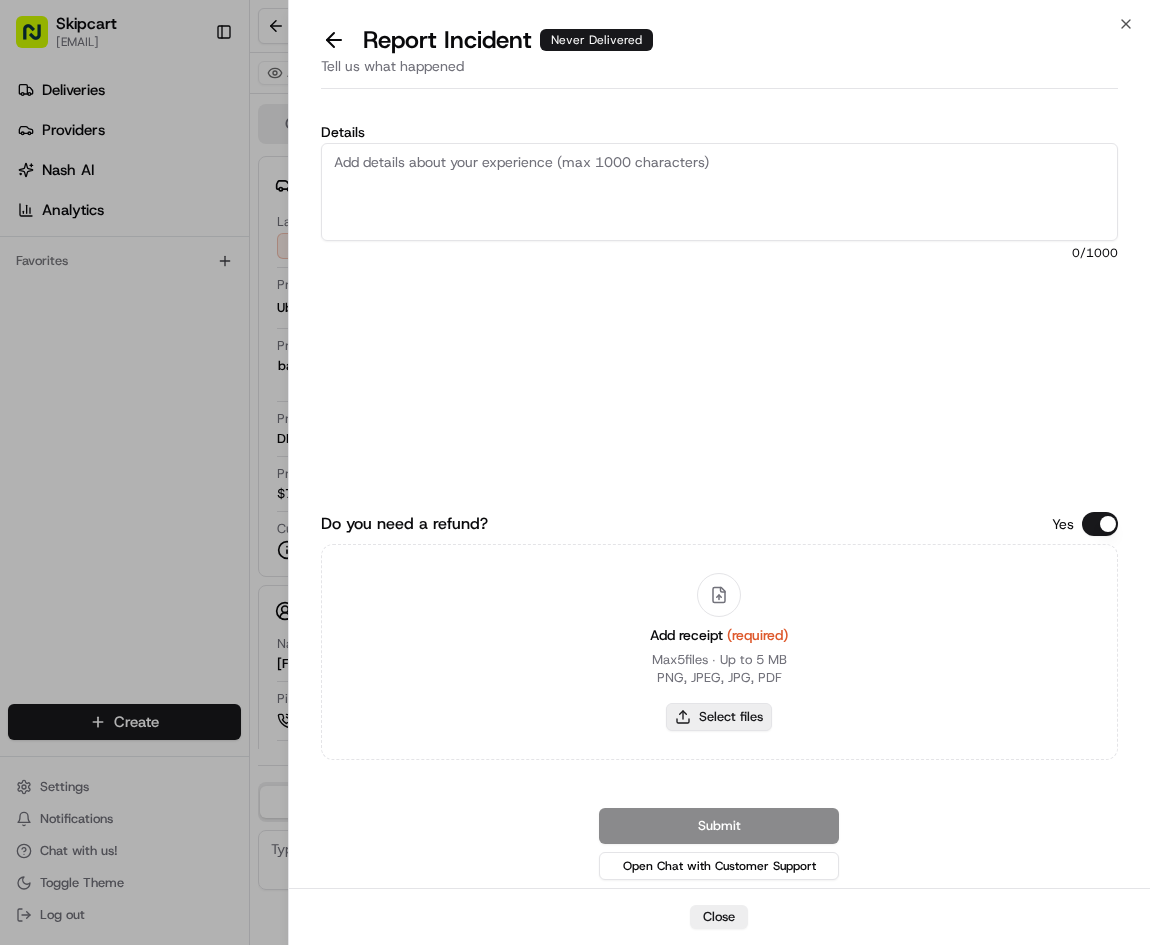 click on "Select files" at bounding box center [719, 717] 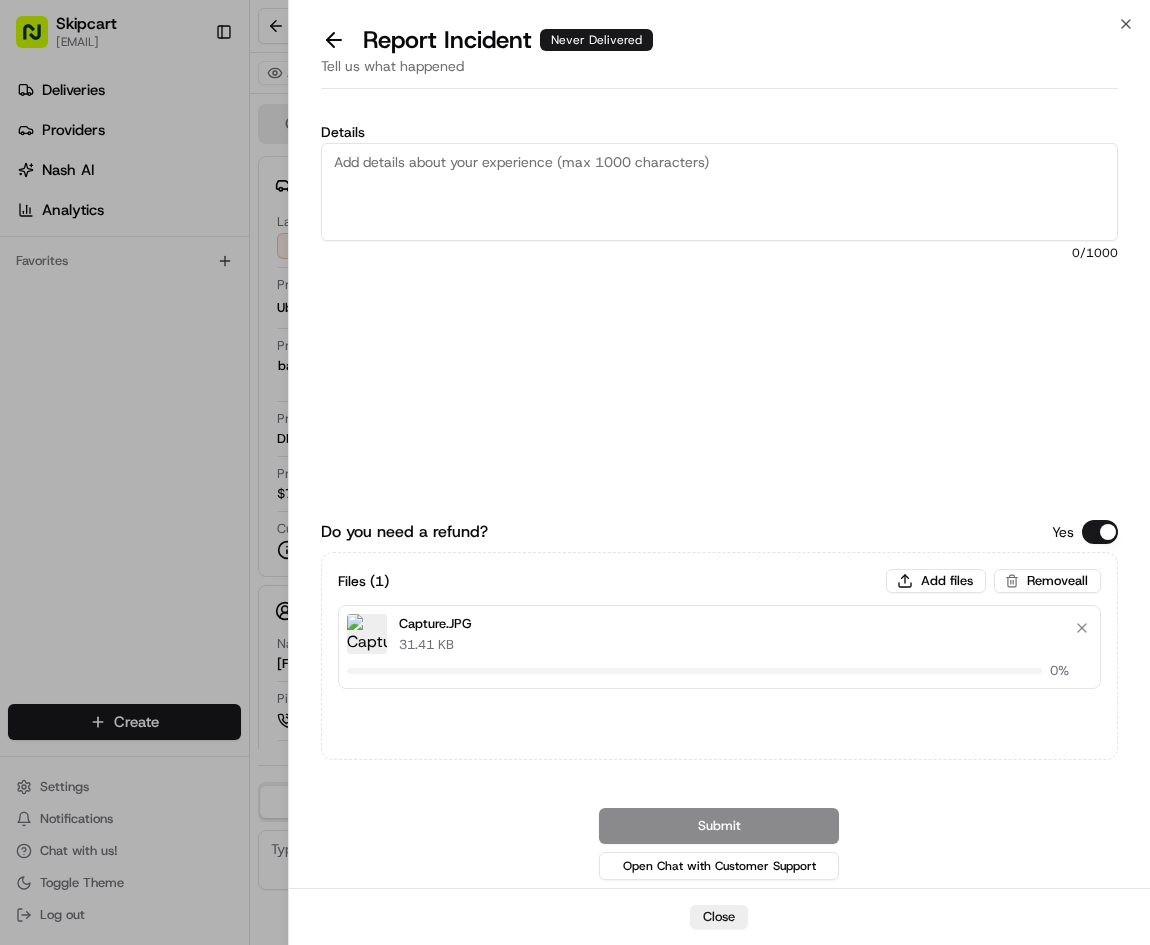 type 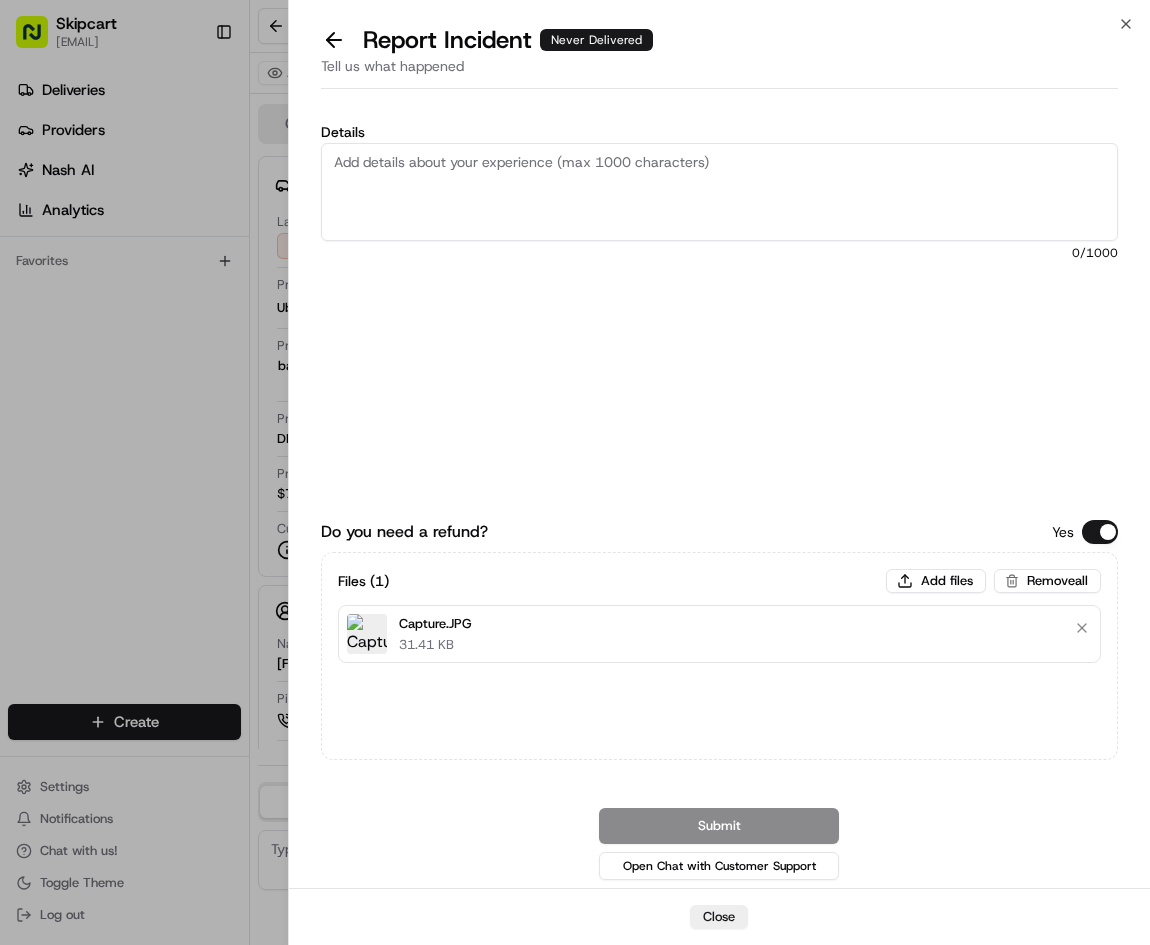 click on "Details" at bounding box center [720, 192] 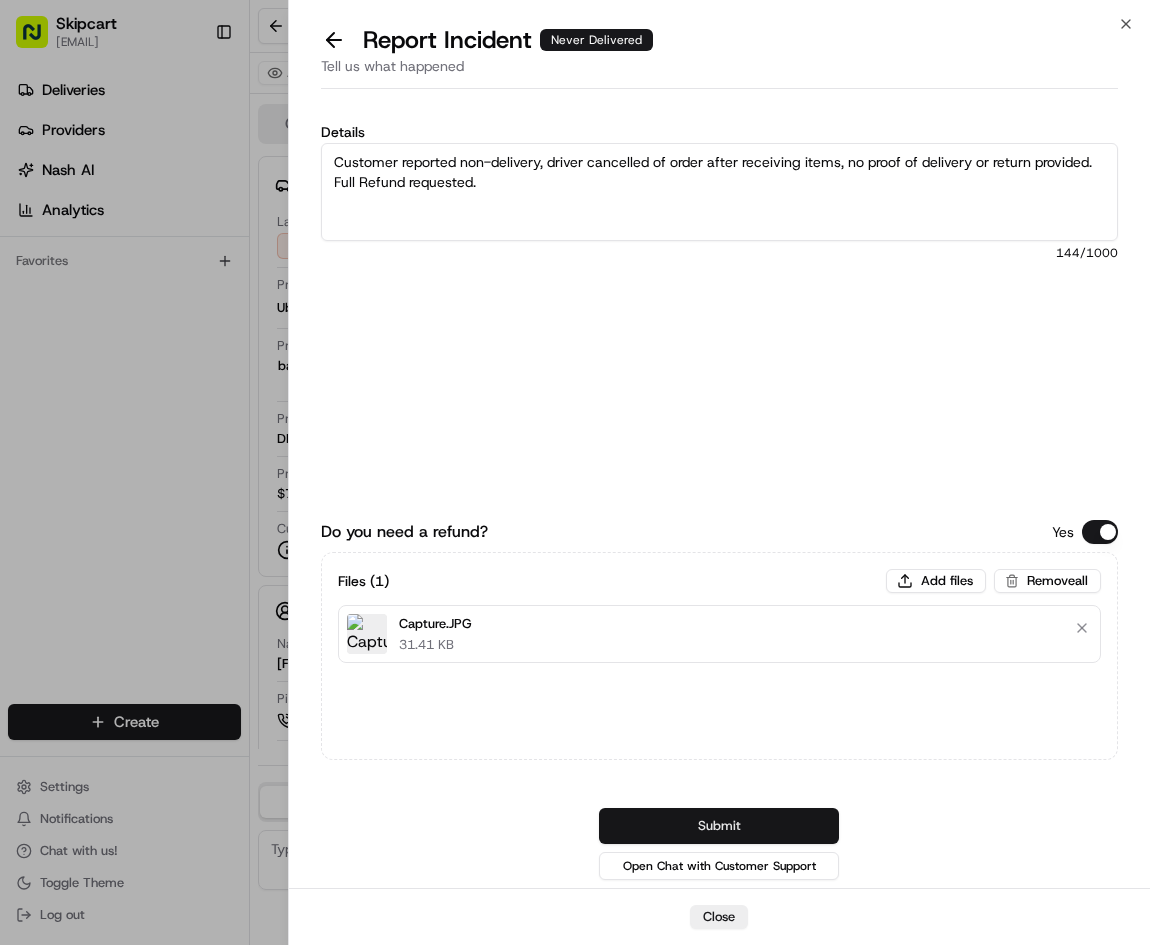 type on "Customer reported non-delivery, driver cancelled of order after receiving items, no proof of delivery or return provided. Full Refund requested." 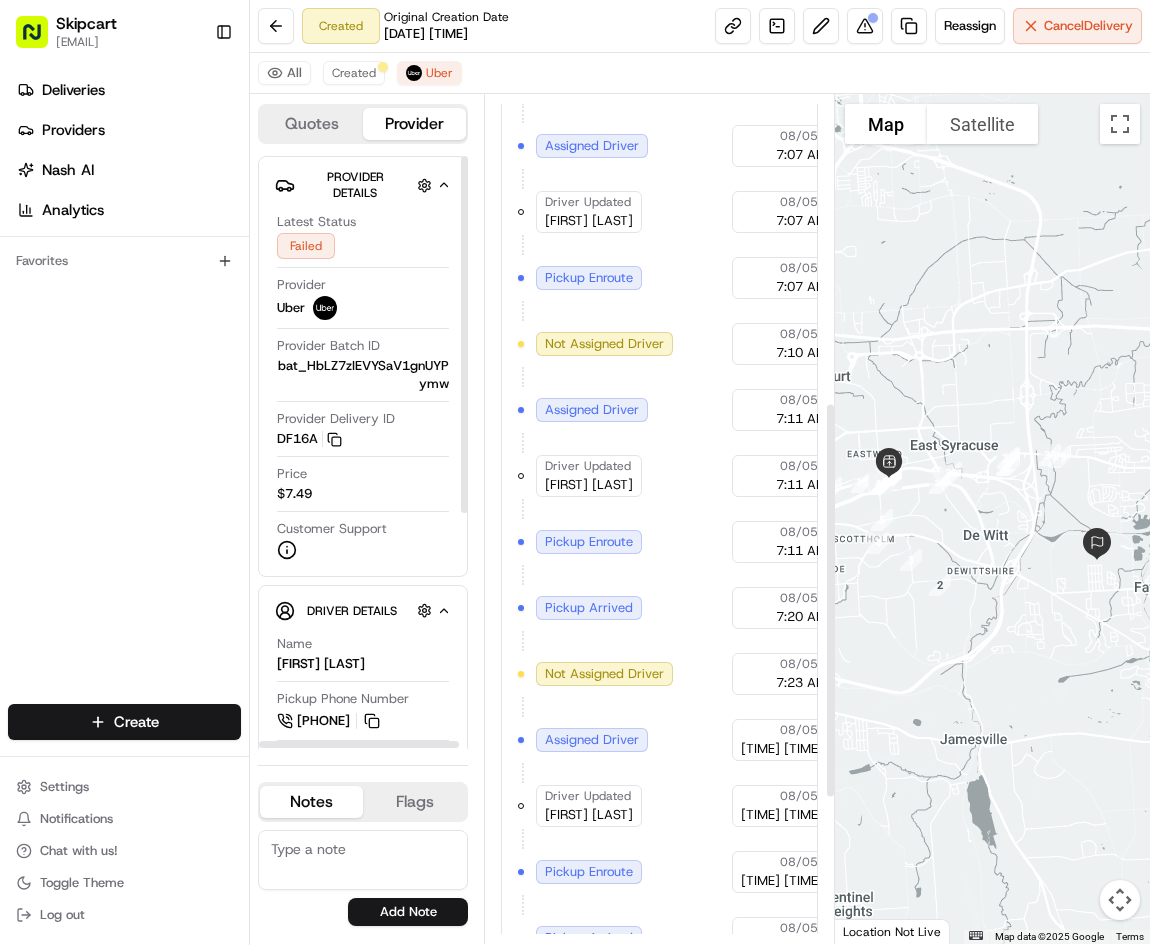 scroll, scrollTop: 972, scrollLeft: 0, axis: vertical 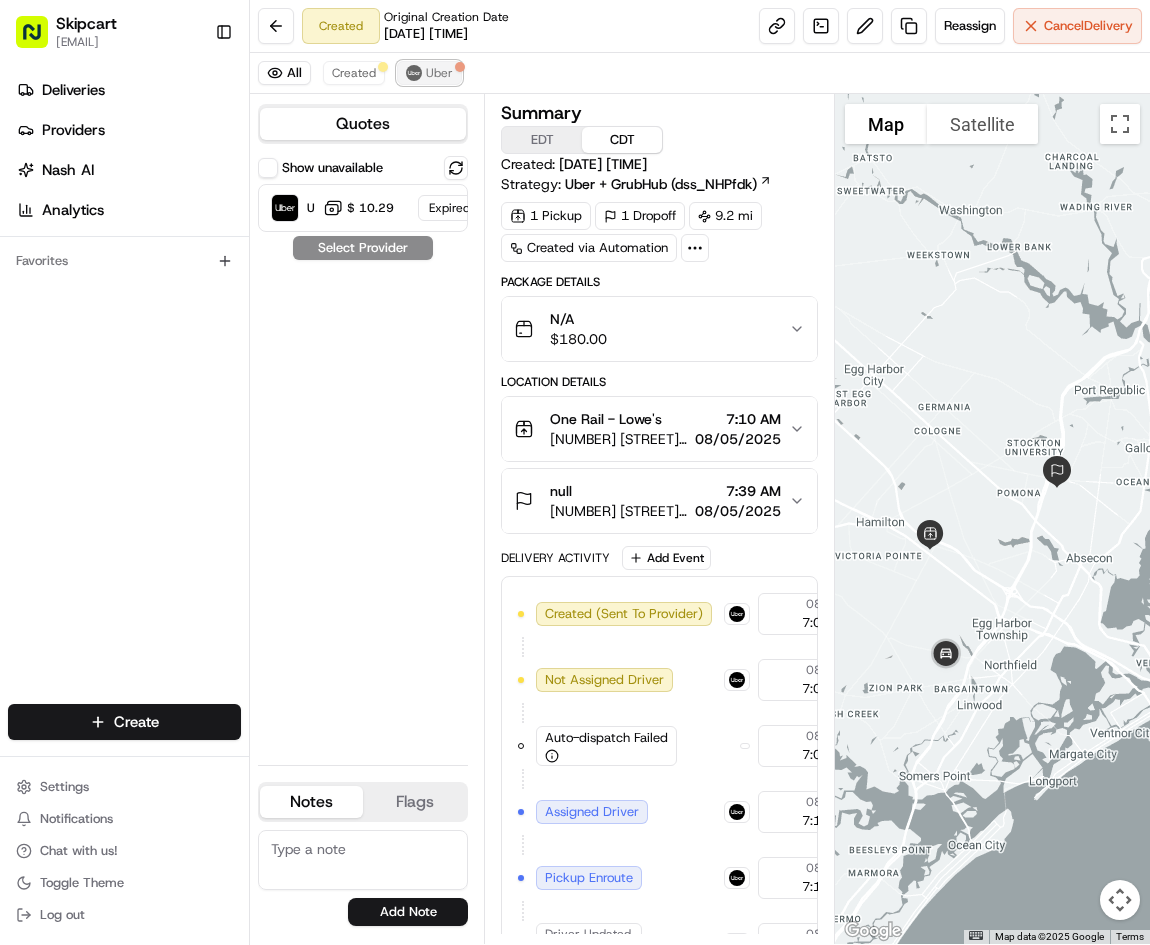 click at bounding box center (414, 73) 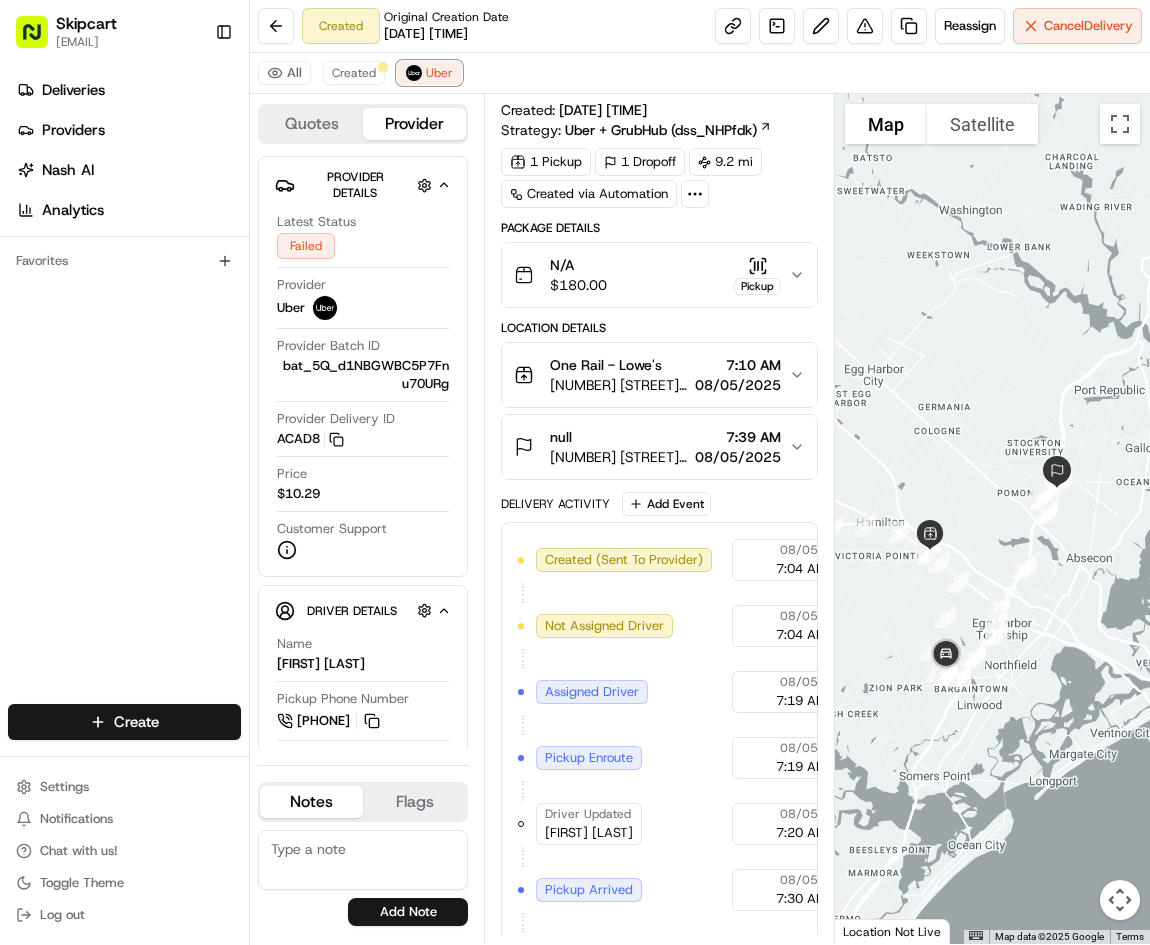 scroll, scrollTop: 246, scrollLeft: 0, axis: vertical 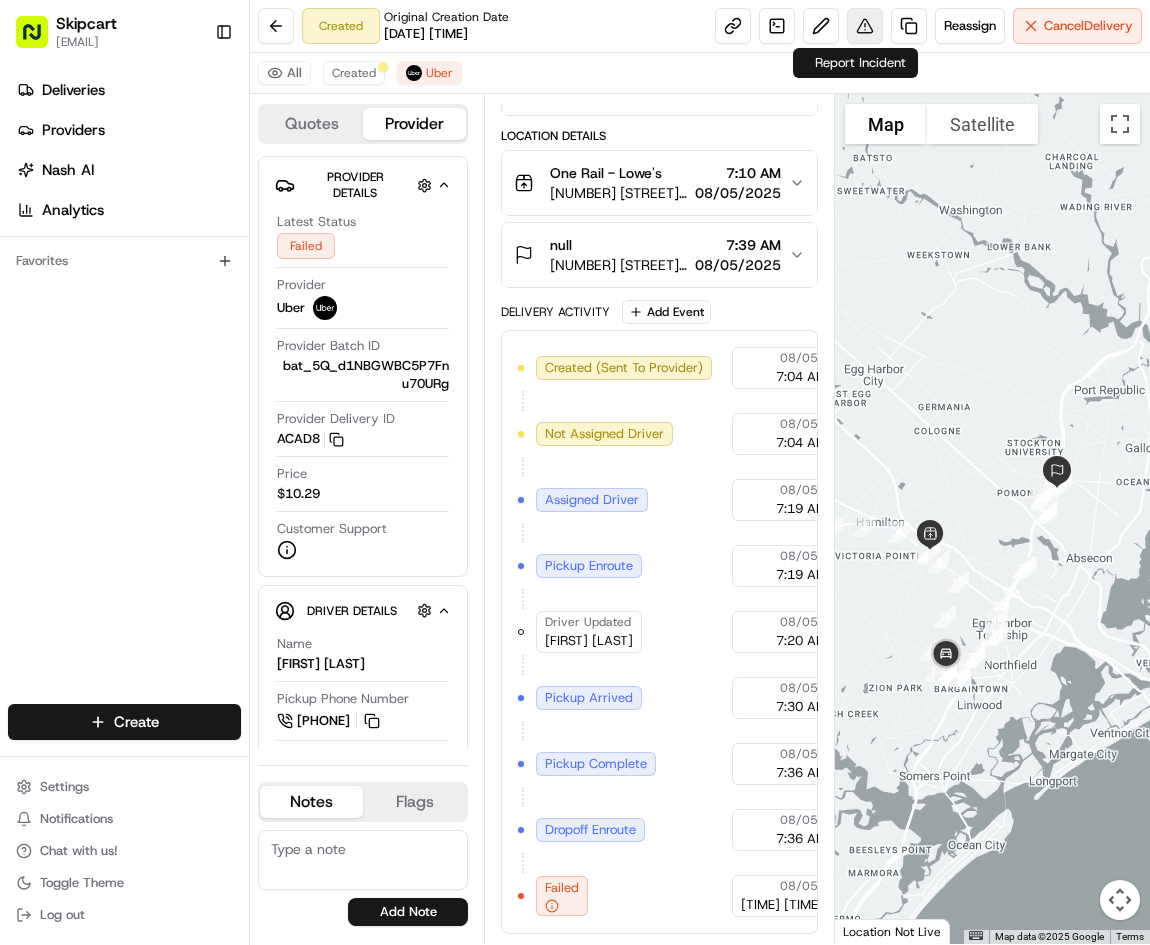 click at bounding box center (865, 26) 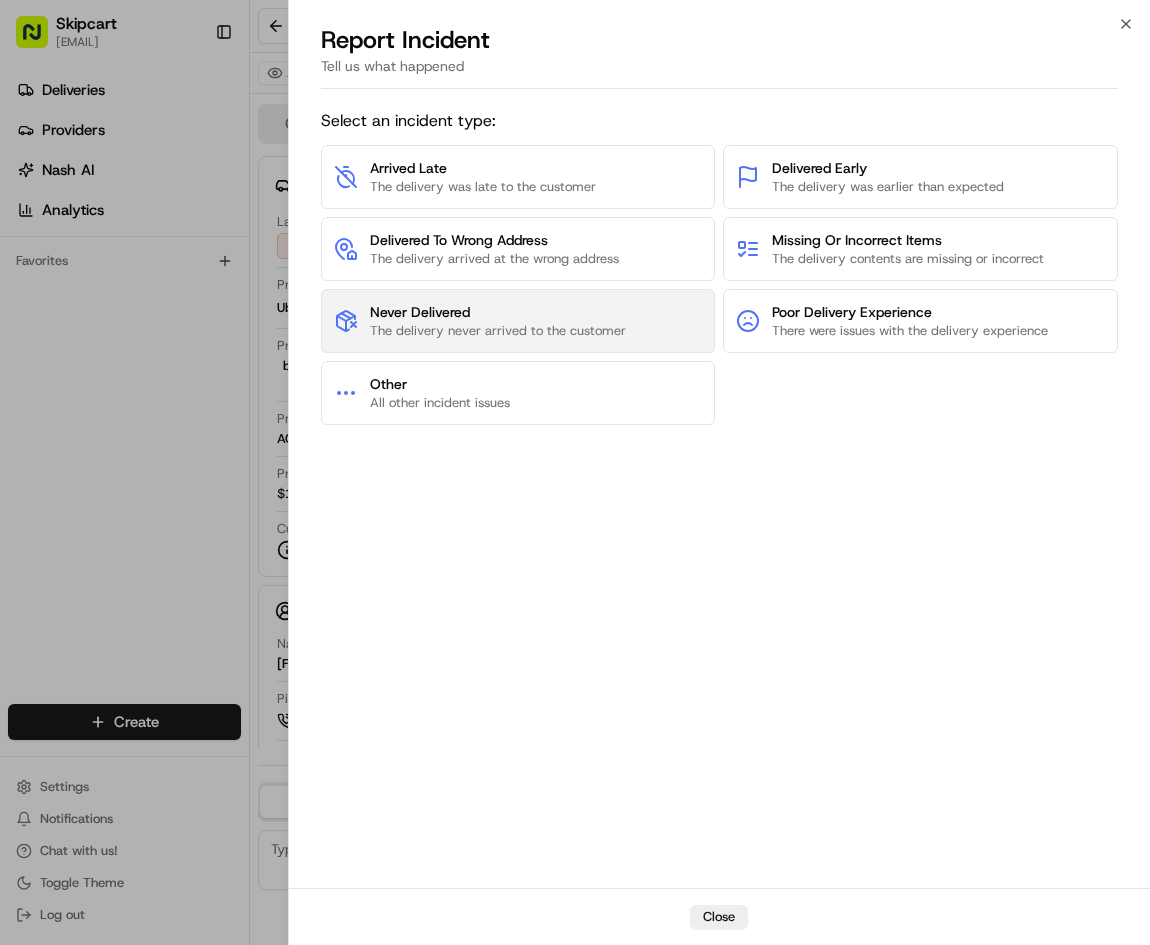click on "Never Delivered" at bounding box center (498, 312) 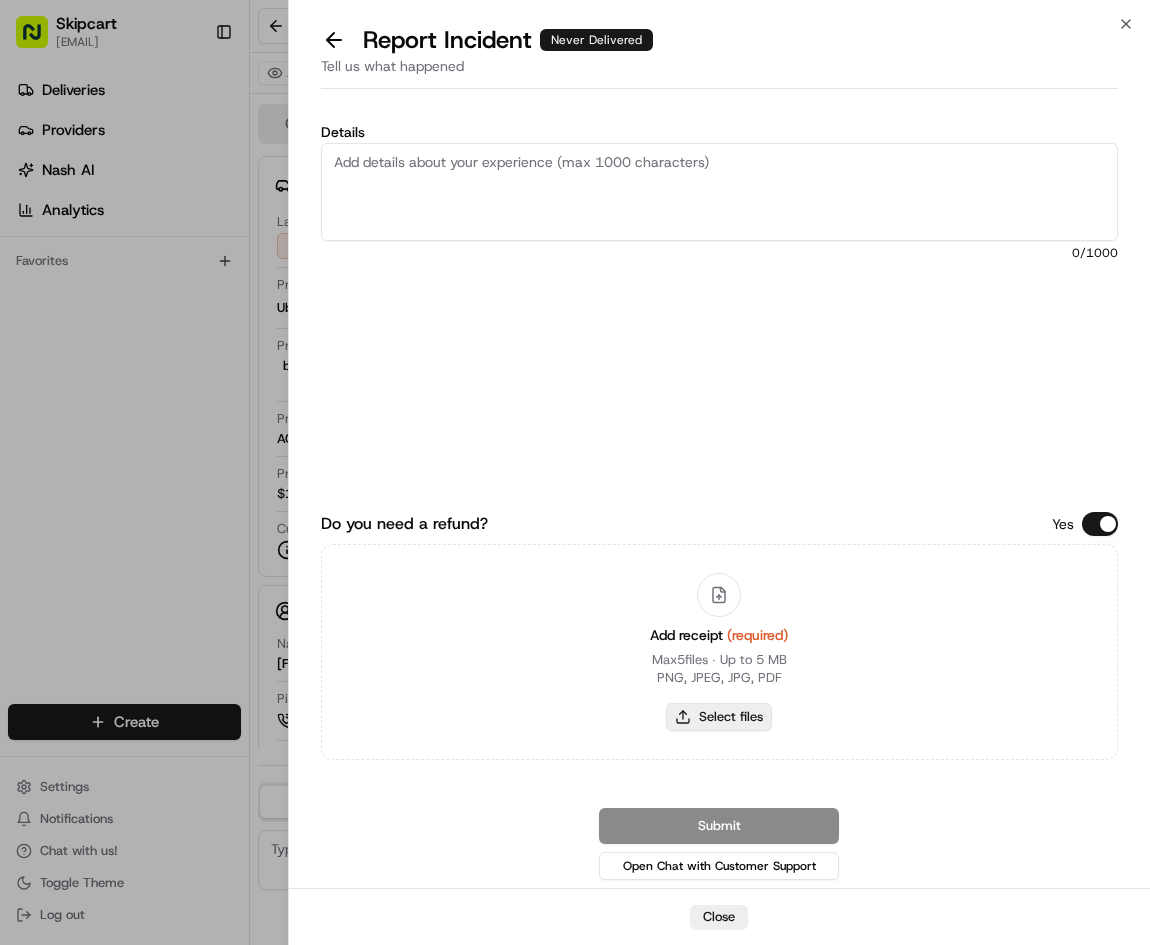 click on "Select files" at bounding box center (719, 717) 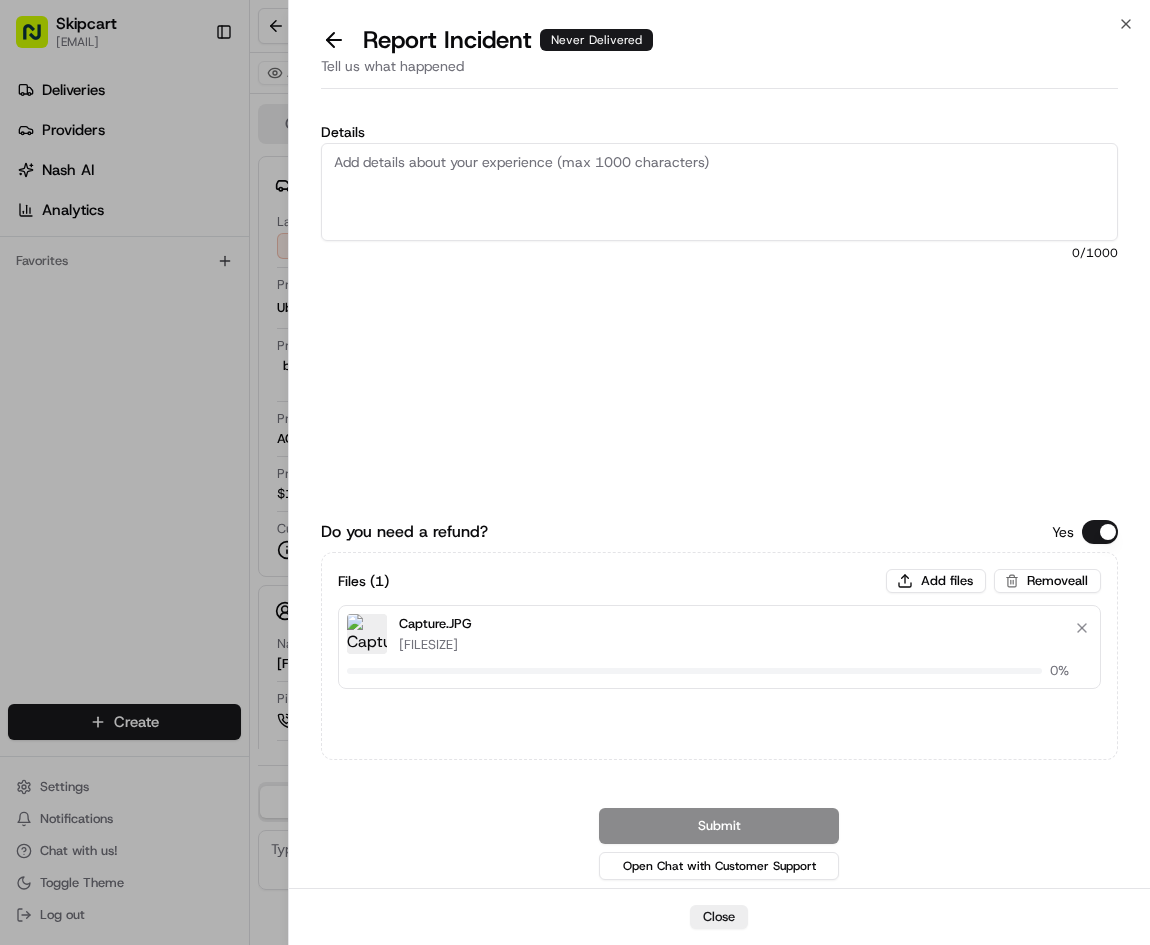 type 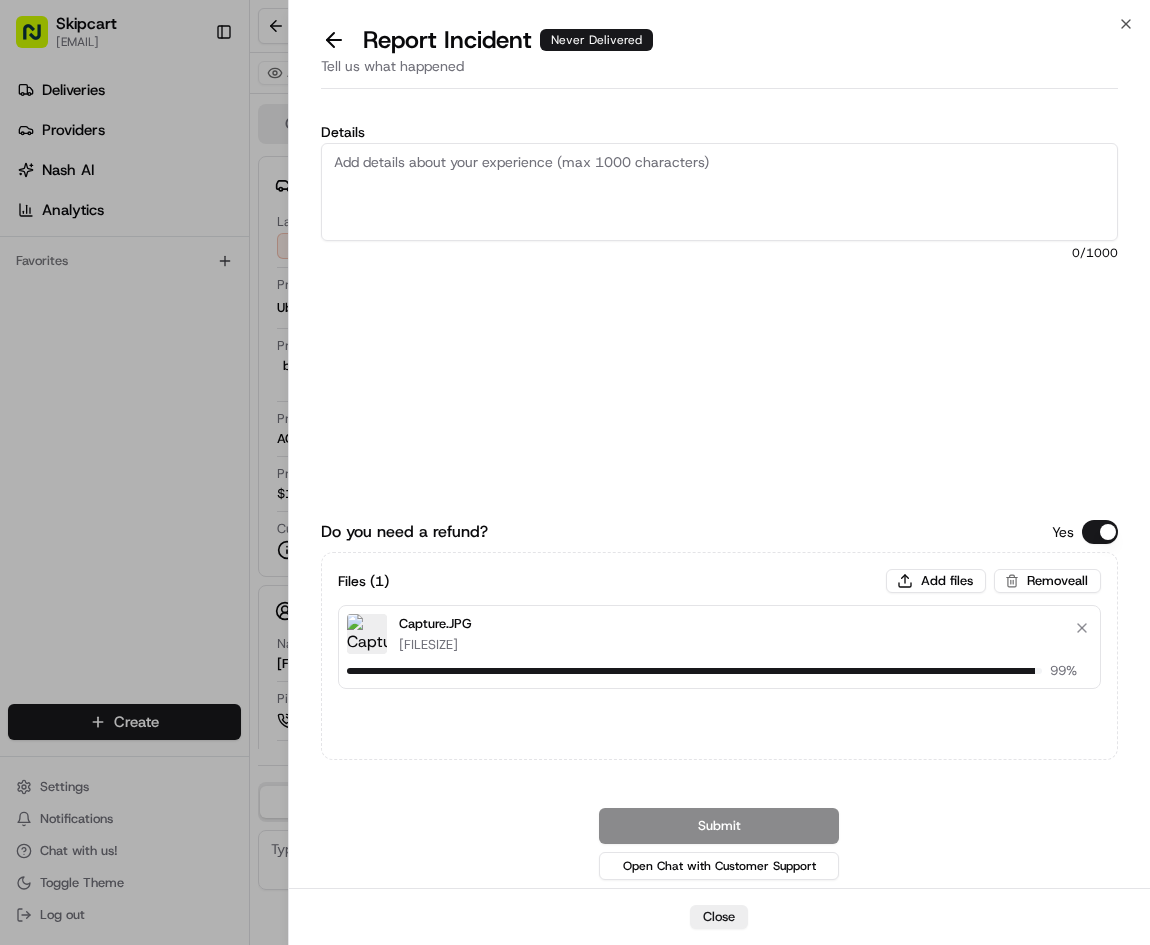 click on "Details" at bounding box center [720, 192] 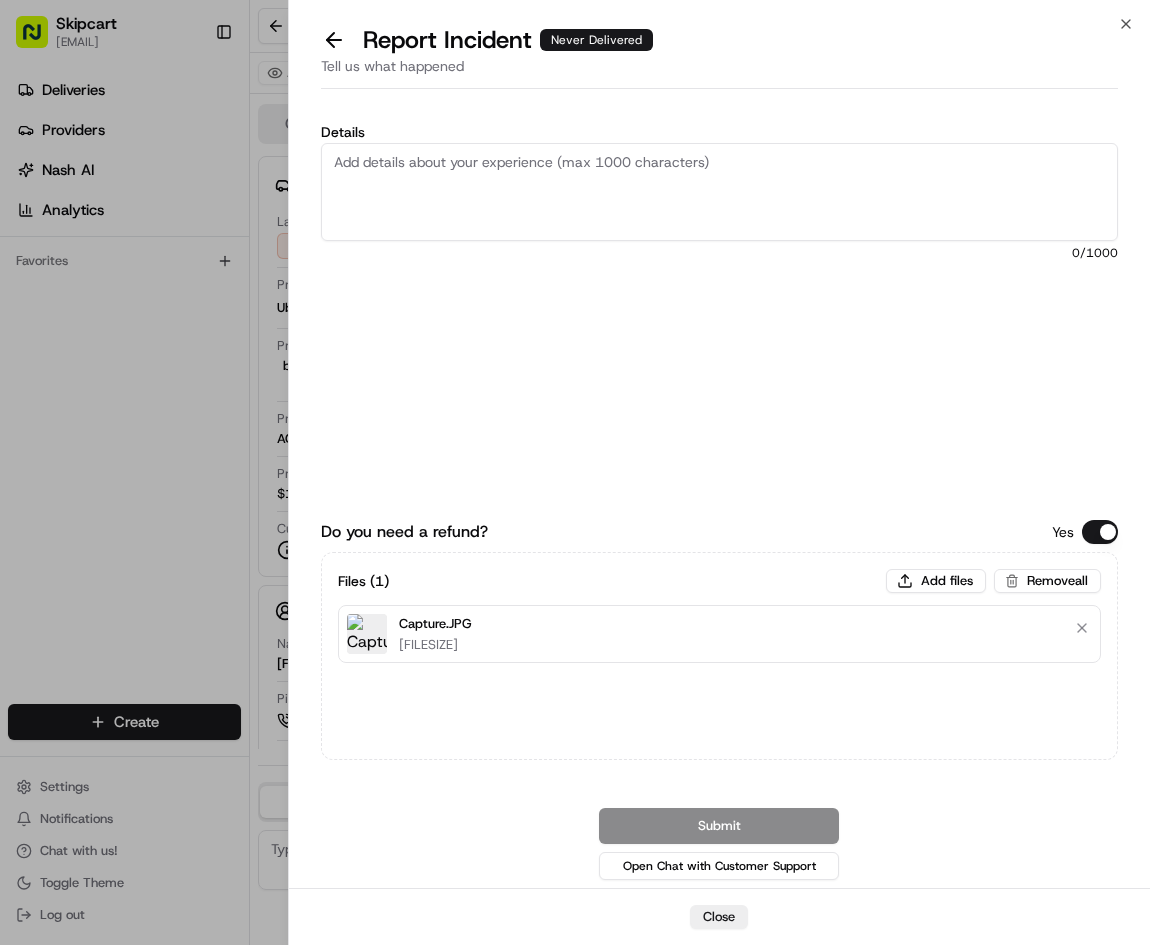 click on "Details" at bounding box center [720, 192] 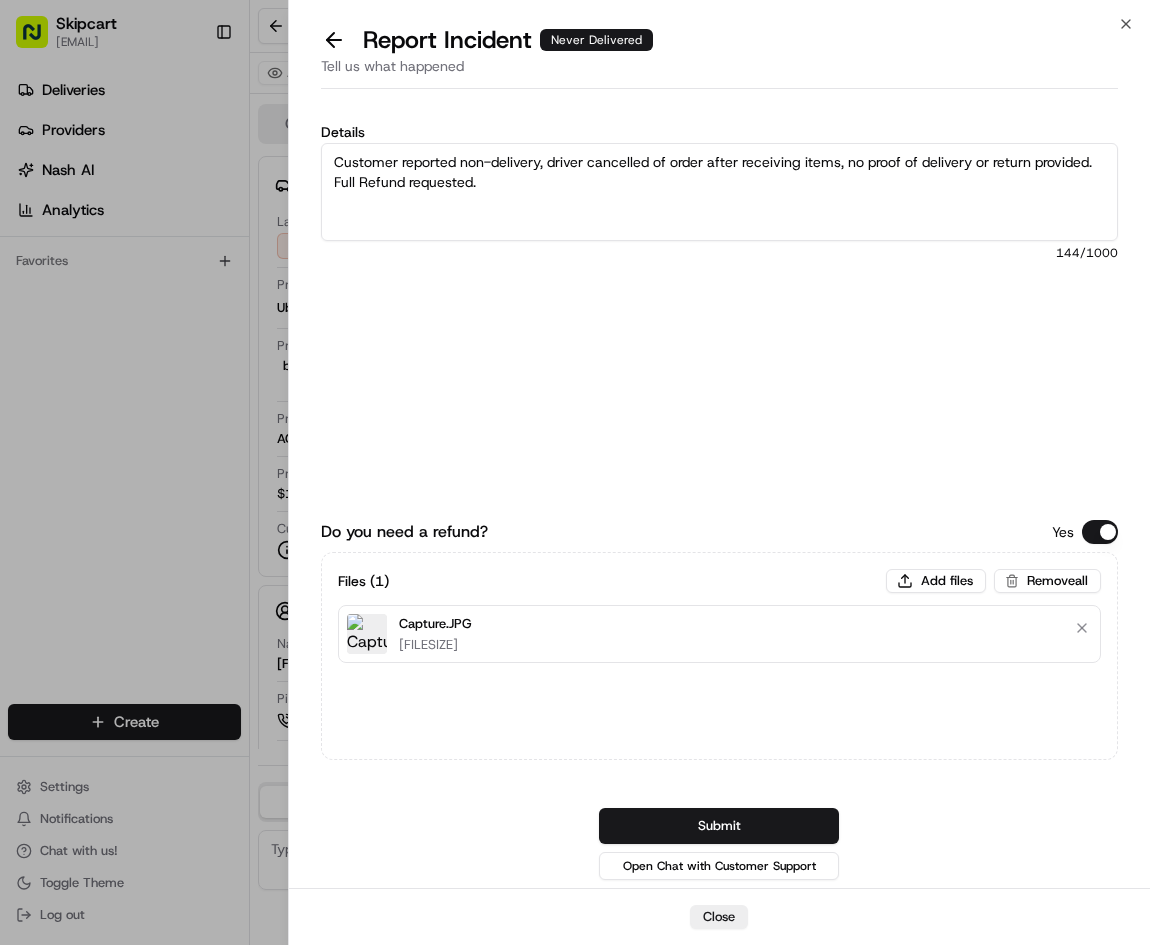 type on "Customer reported non-delivery, driver cancelled of order after receiving items, no proof of delivery or return provided. Full Refund requested." 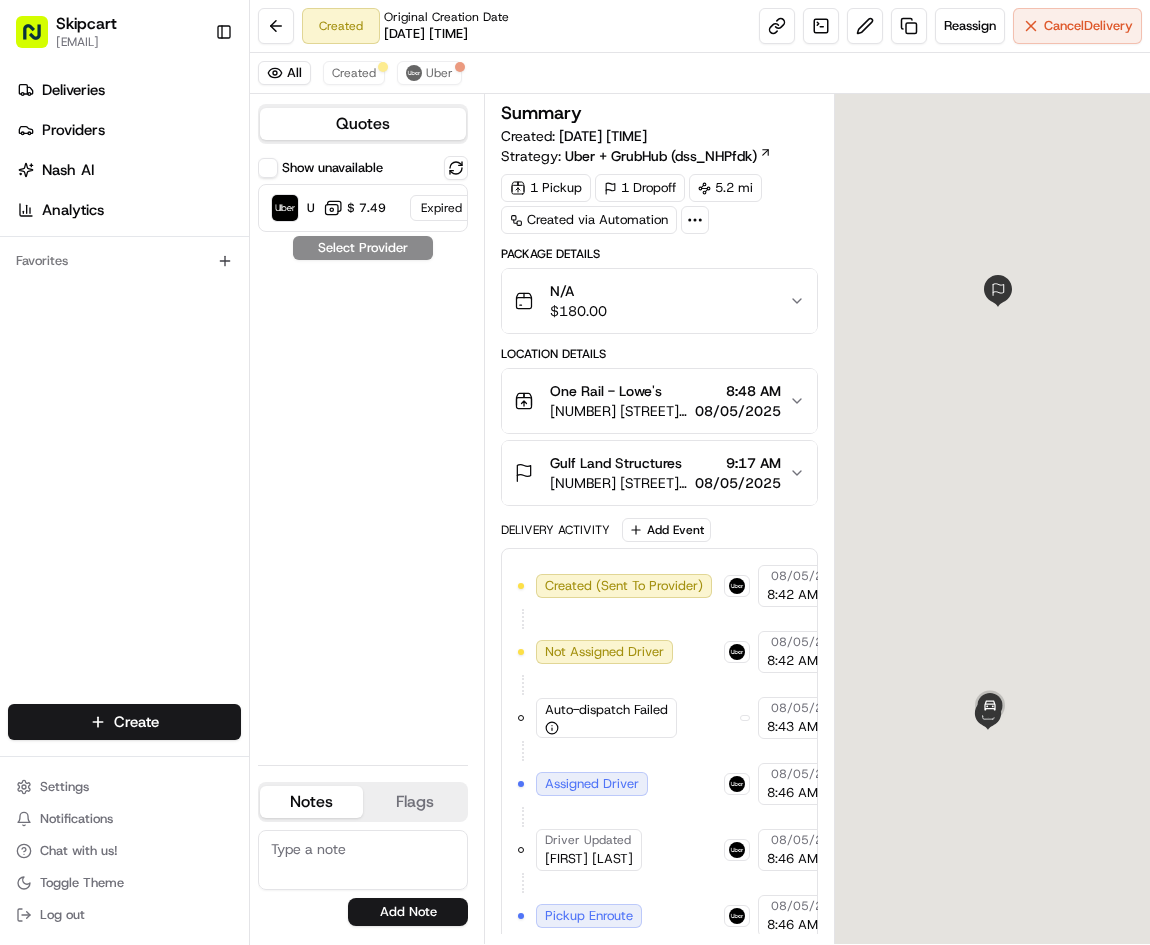 scroll, scrollTop: 0, scrollLeft: 0, axis: both 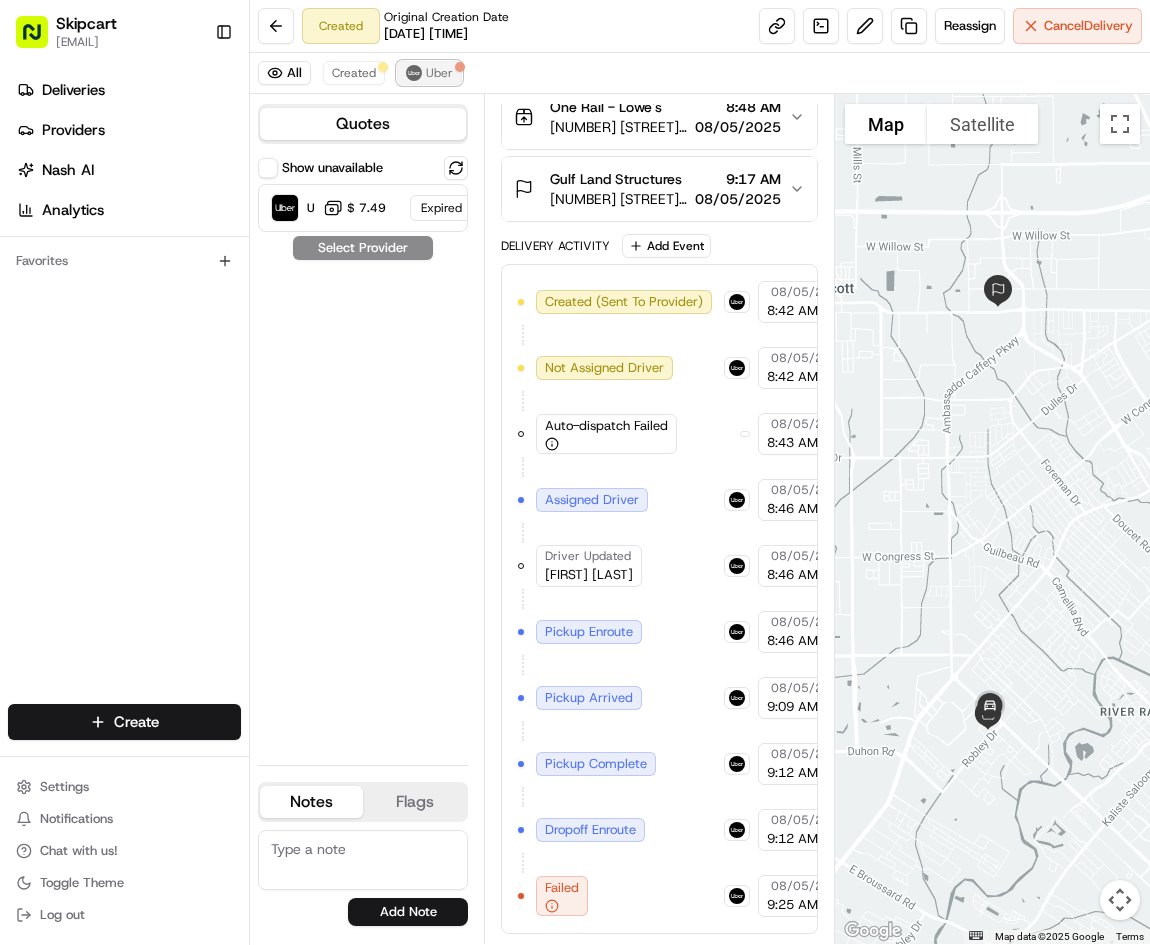 click on "Uber" at bounding box center [429, 73] 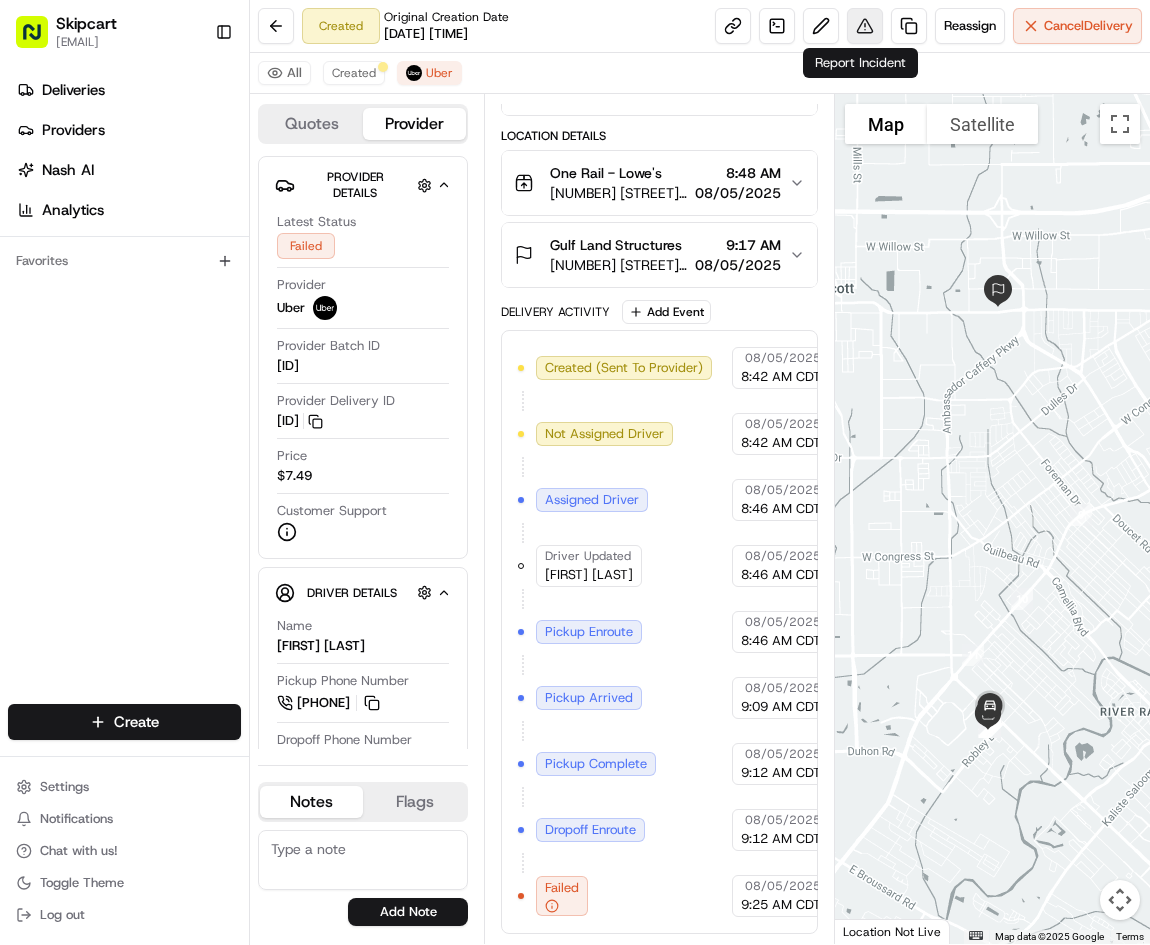 click at bounding box center (865, 26) 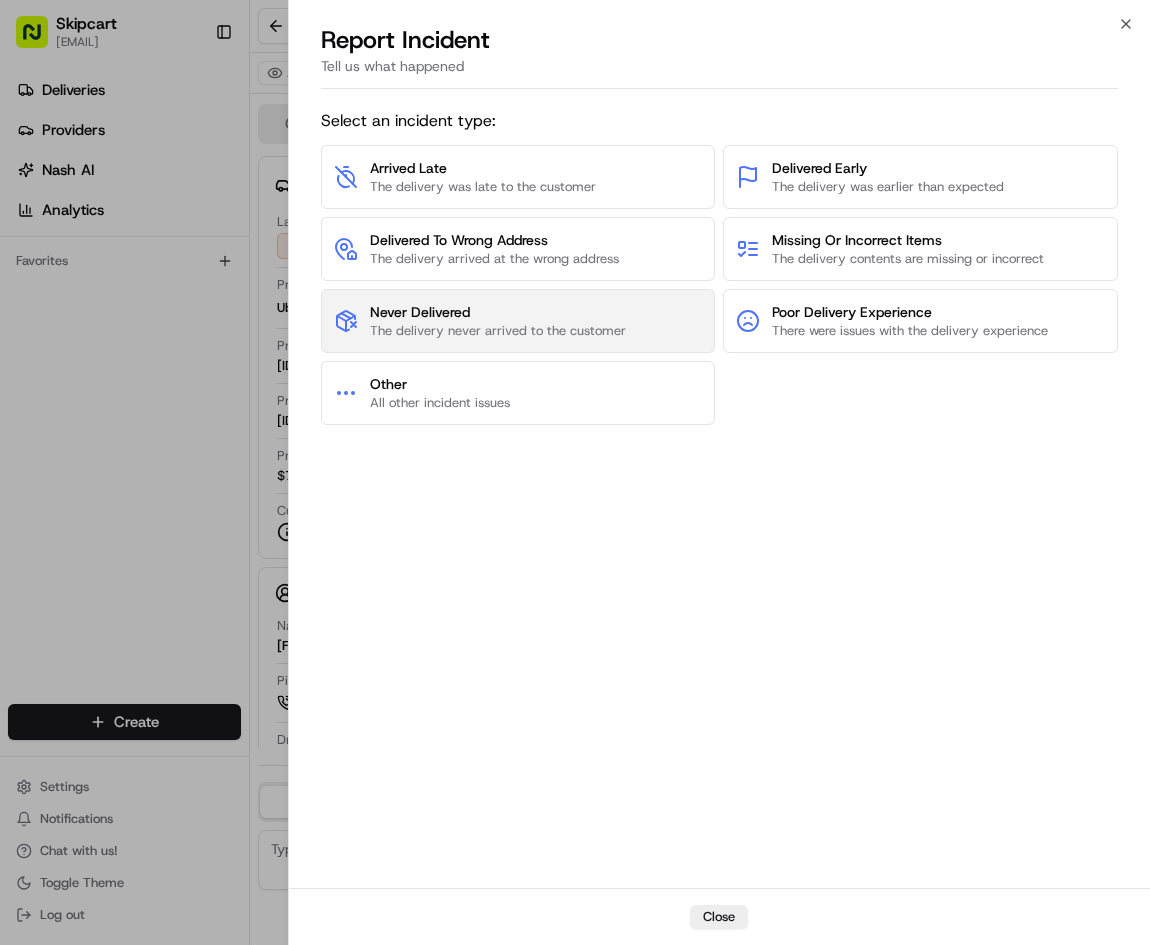 click on "Never Delivered" at bounding box center [498, 312] 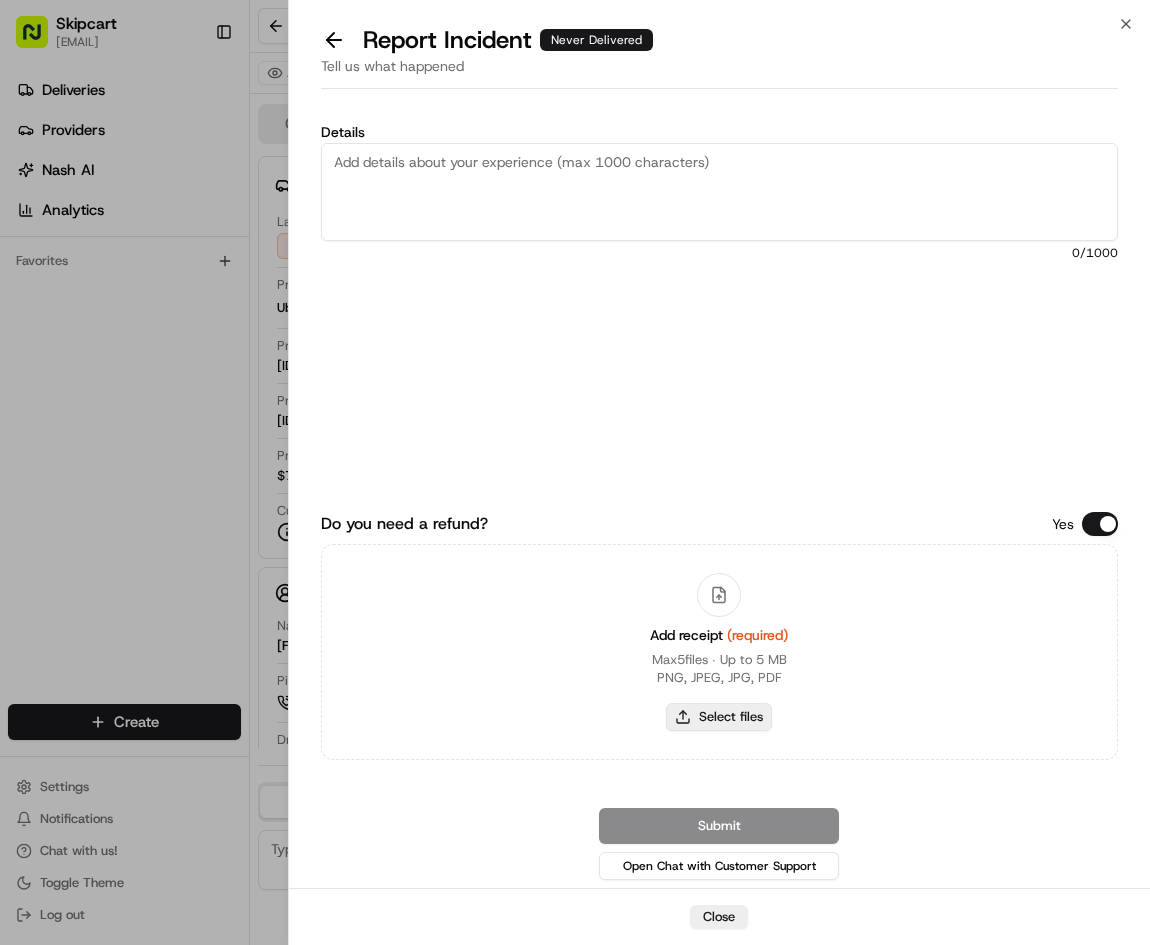 click on "Select files" at bounding box center (719, 717) 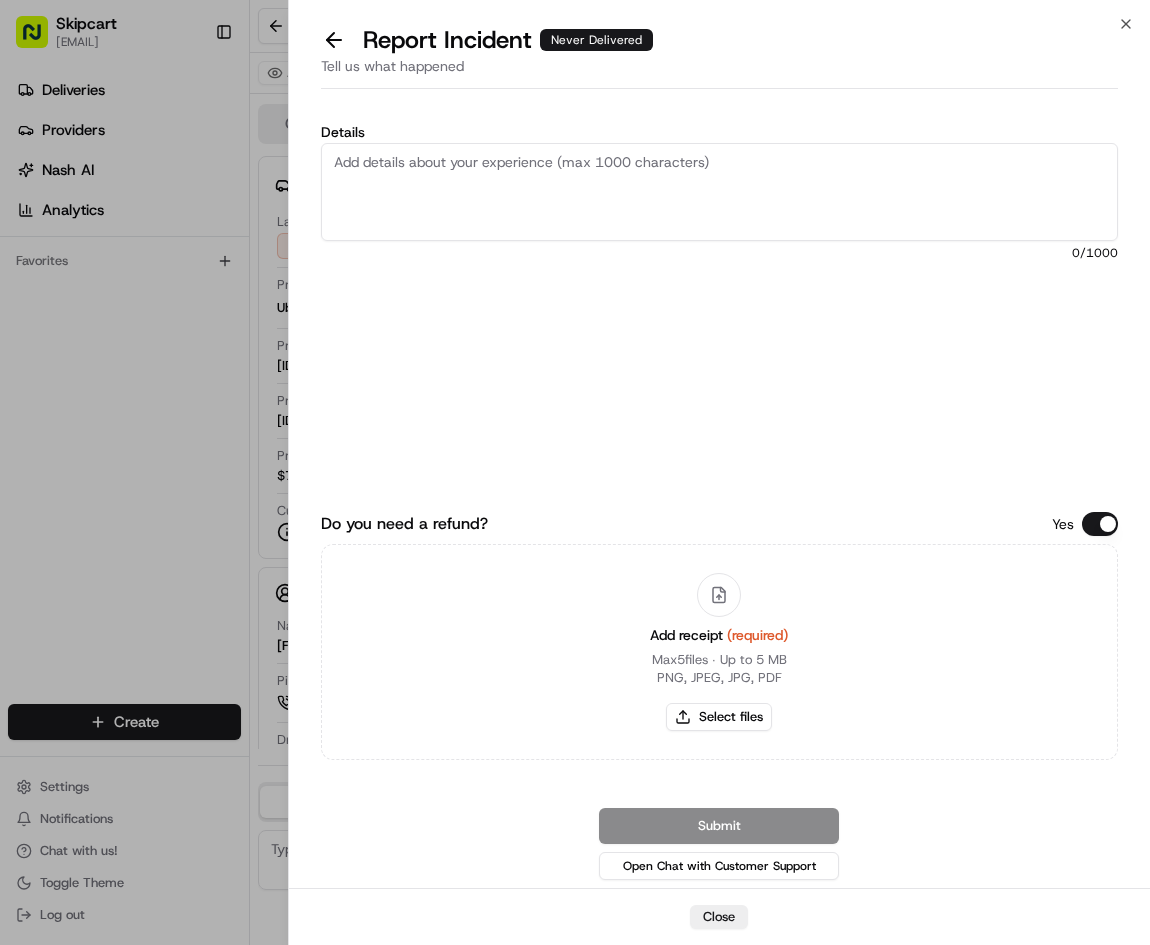 type 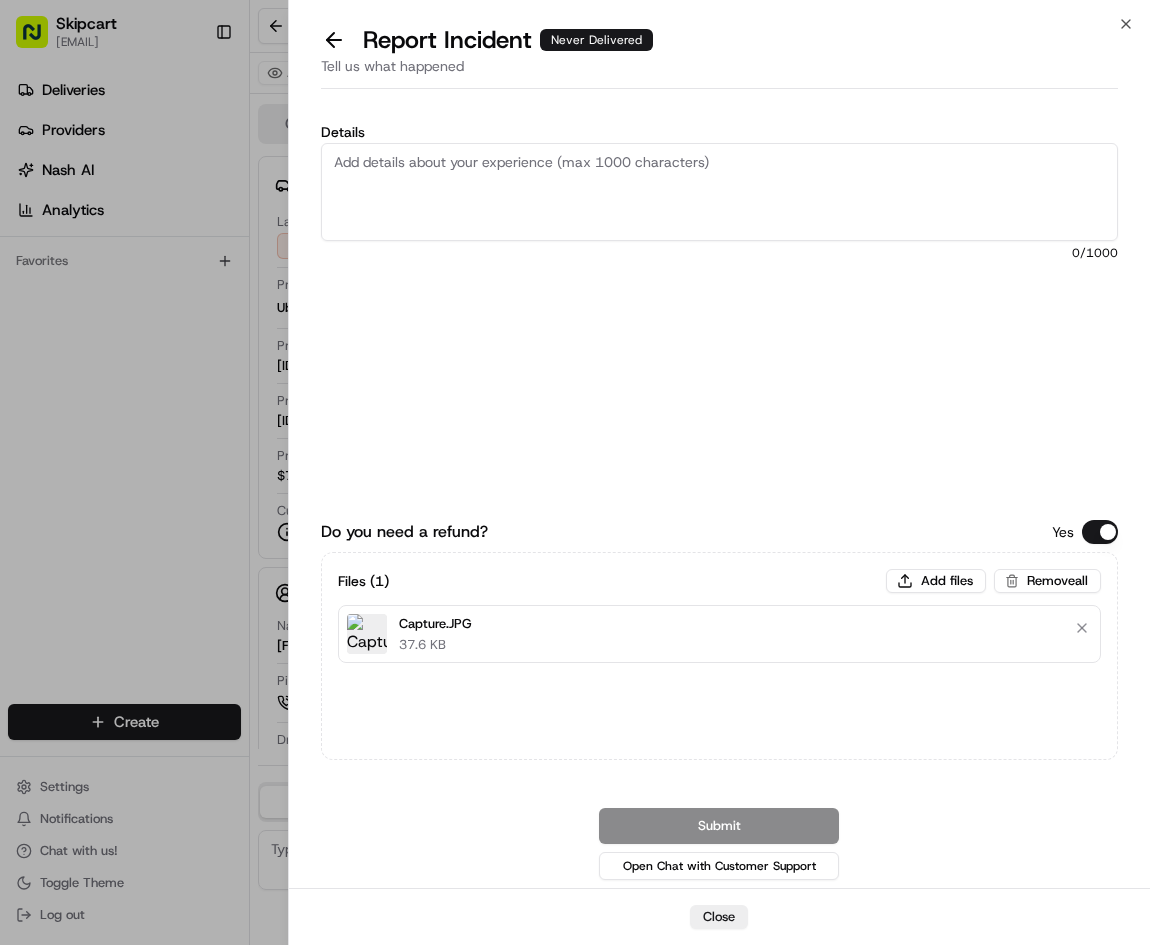 click on "Details" at bounding box center [720, 192] 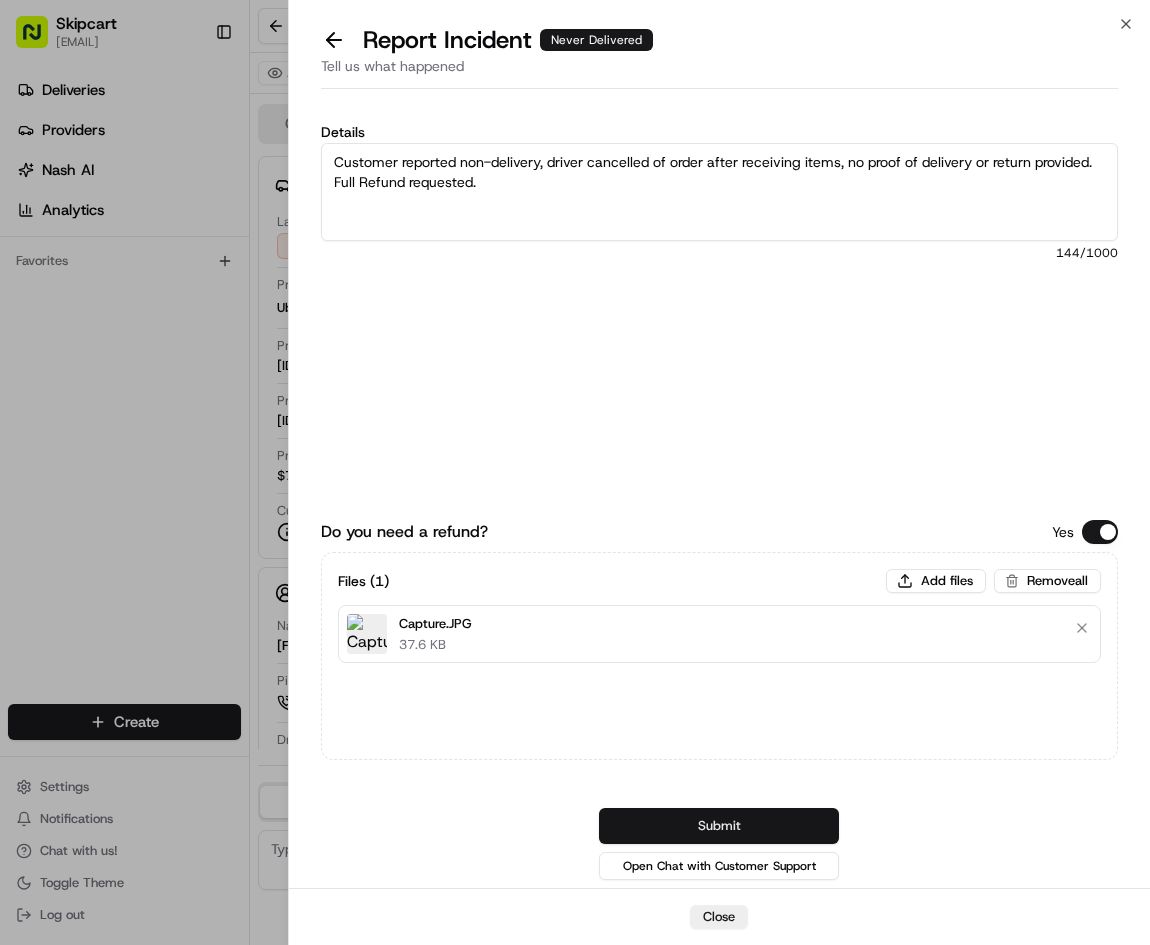 type on "Customer reported non-delivery, driver cancelled of order after receiving items, no proof of delivery or return provided. Full Refund requested." 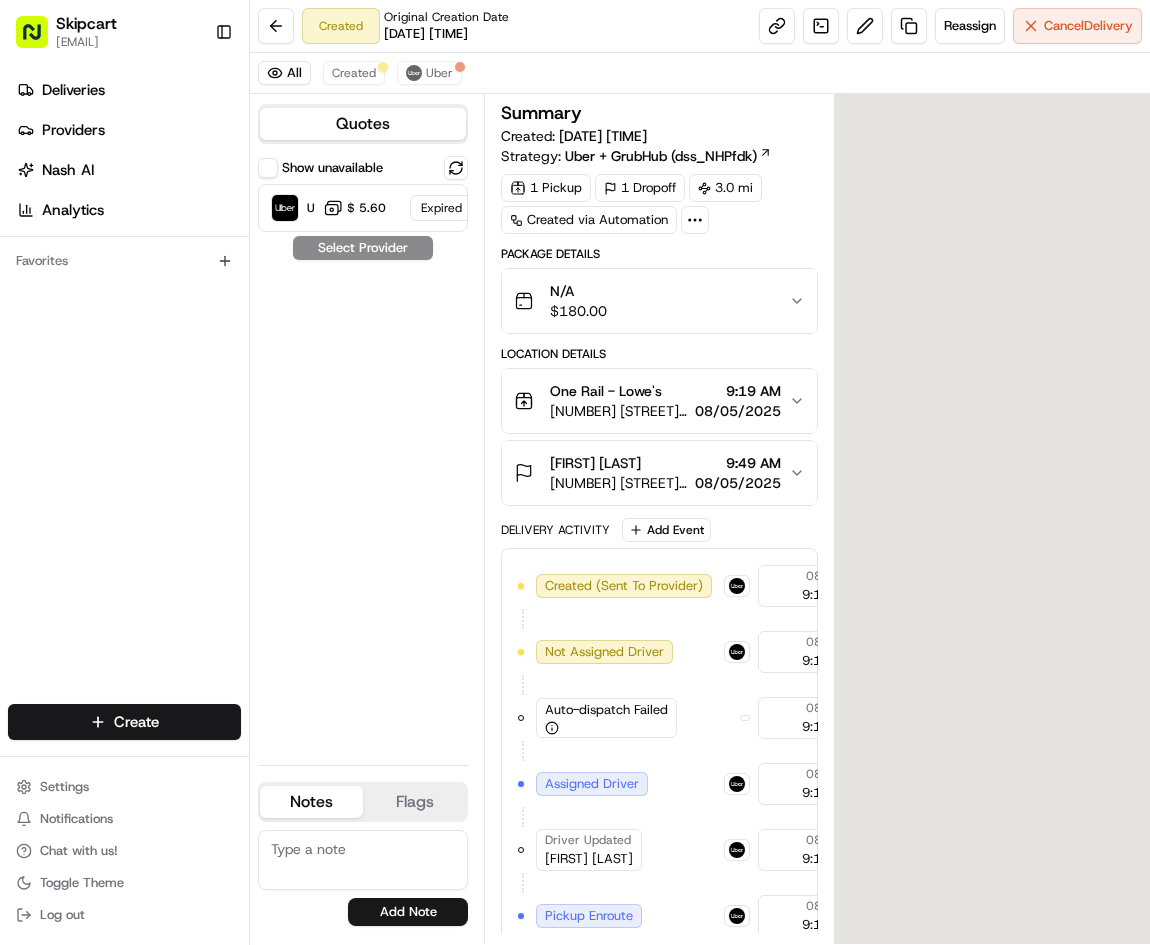 scroll, scrollTop: 0, scrollLeft: 0, axis: both 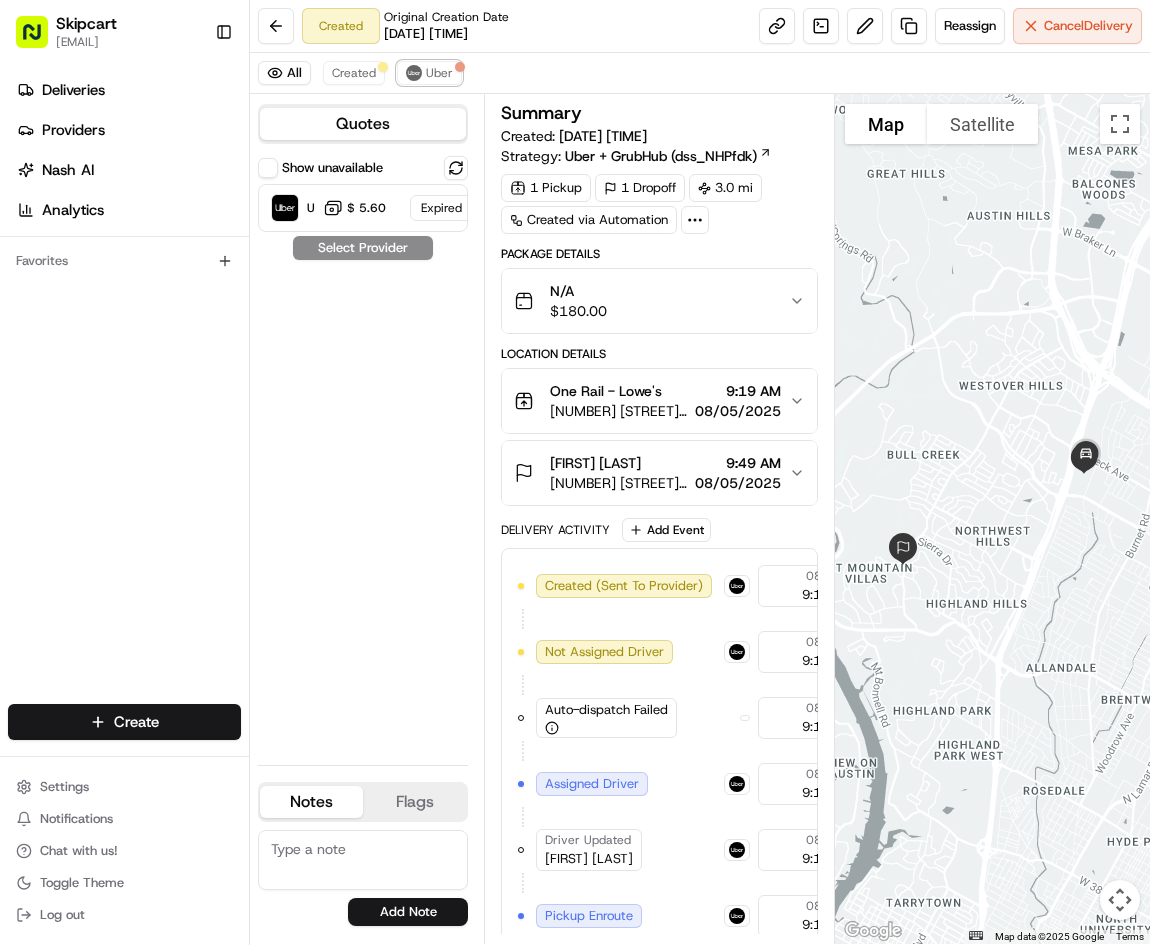 drag, startPoint x: 429, startPoint y: 73, endPoint x: 710, endPoint y: 729, distance: 713.65045 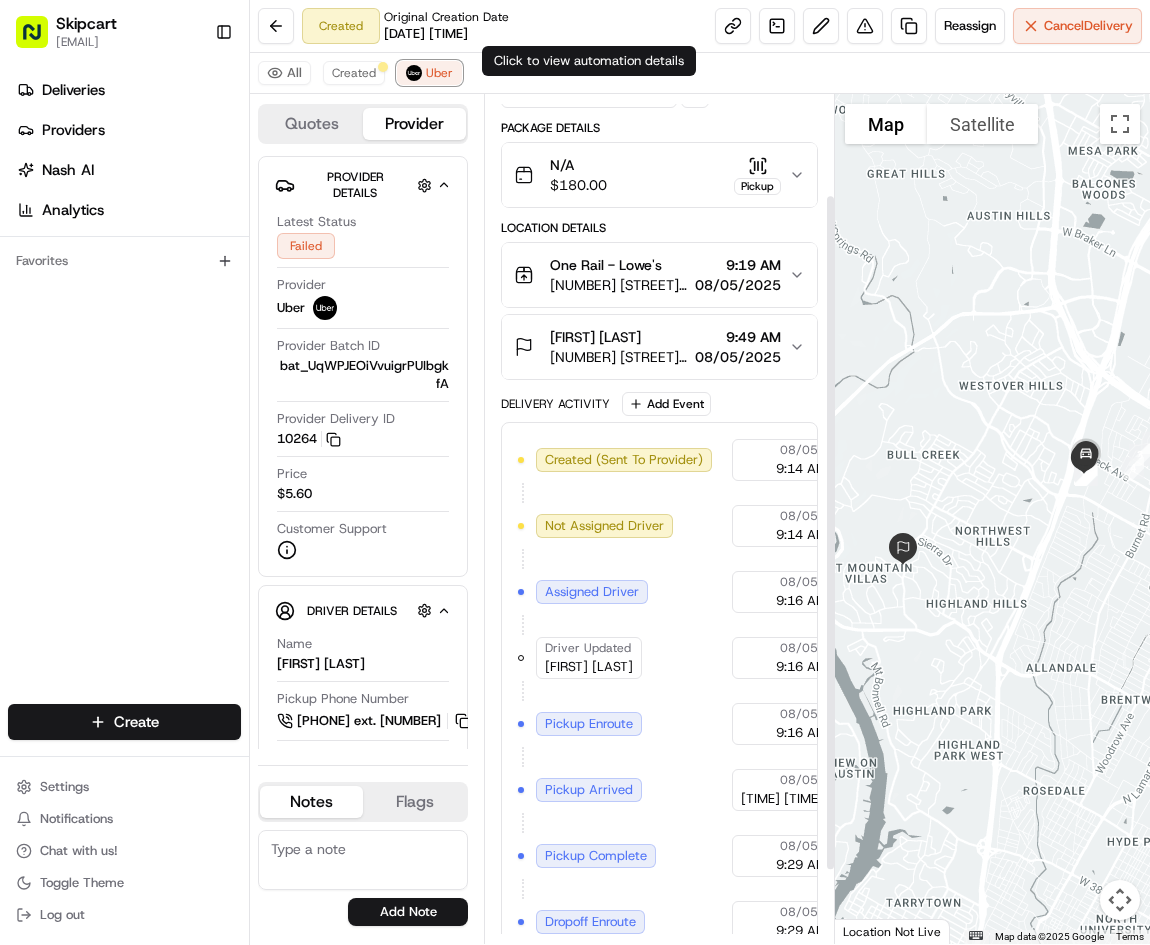 scroll, scrollTop: 218, scrollLeft: 0, axis: vertical 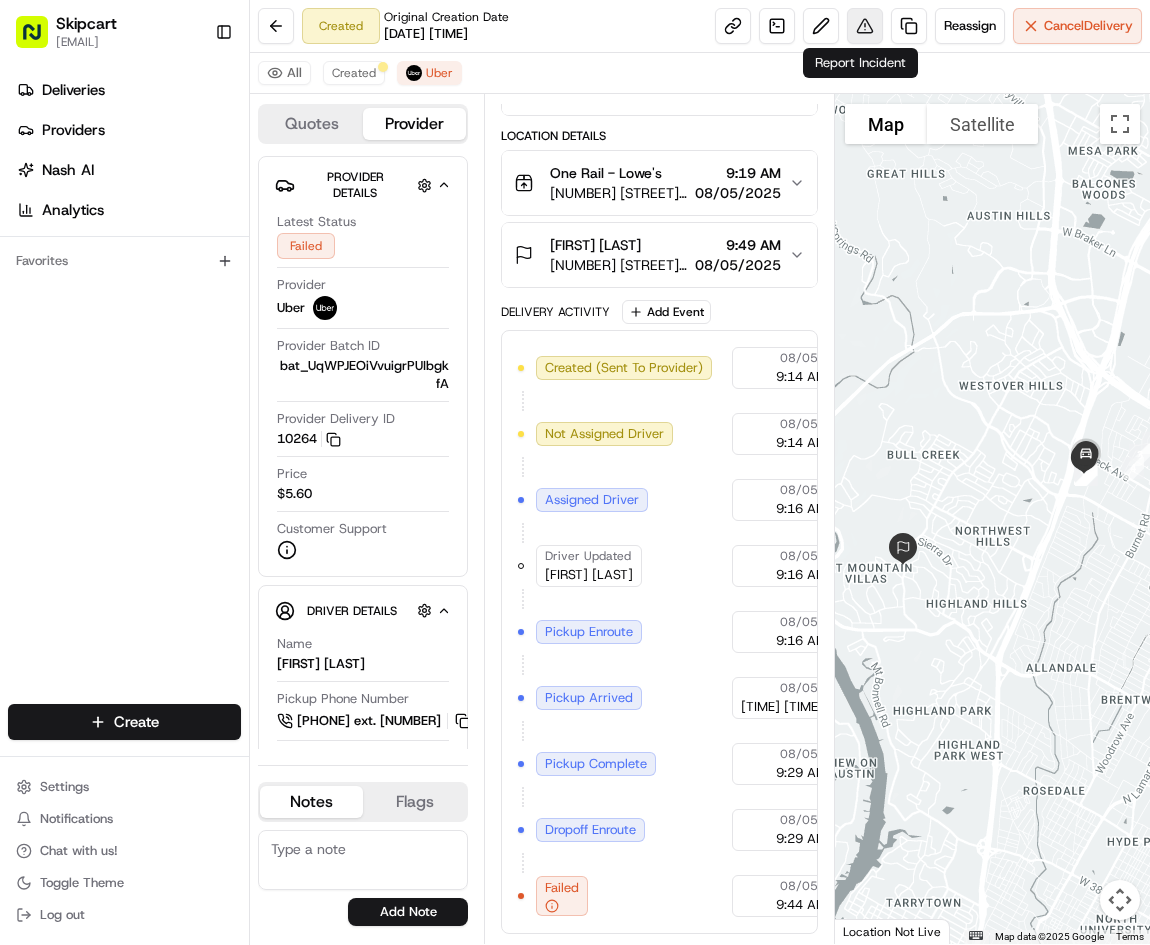 click at bounding box center [865, 26] 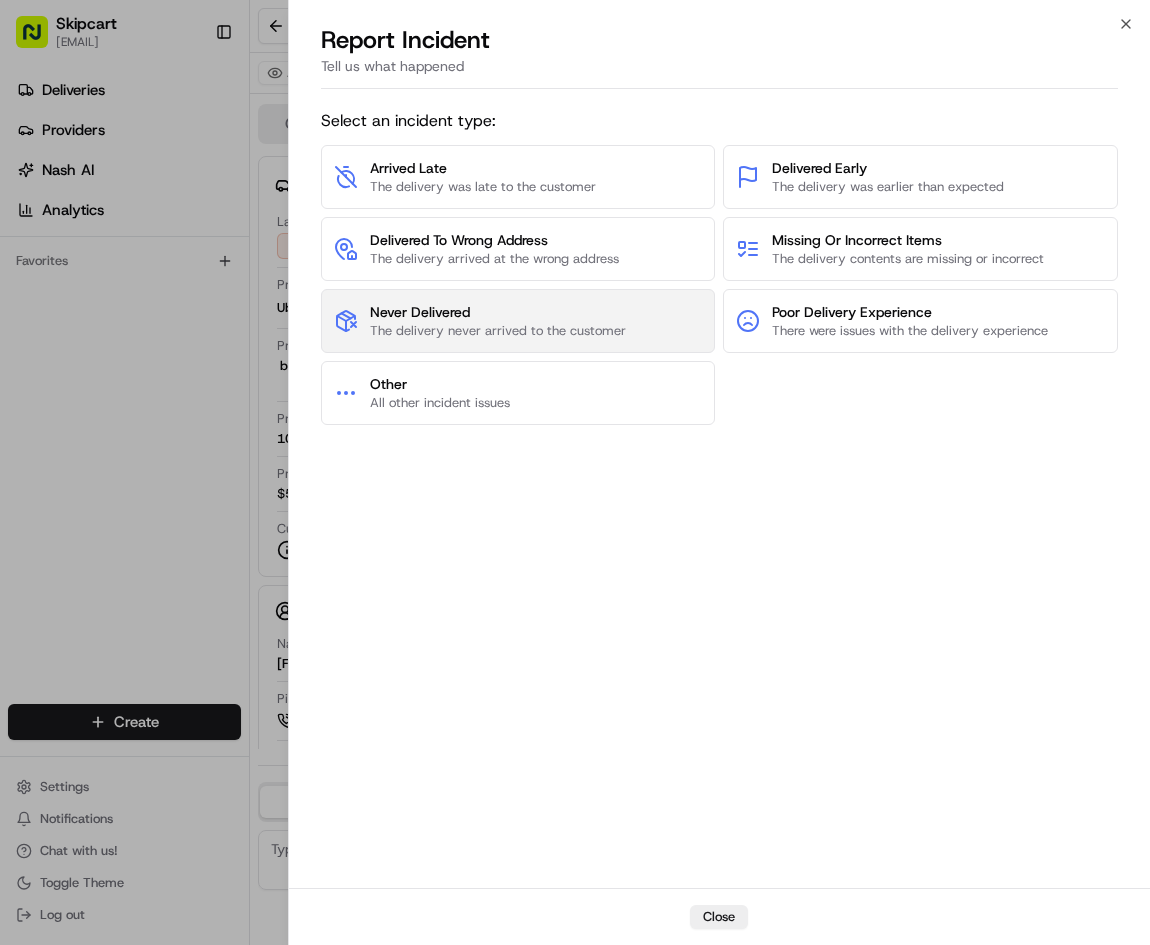 click on "Never Delivered The delivery never arrived to the customer" at bounding box center (518, 321) 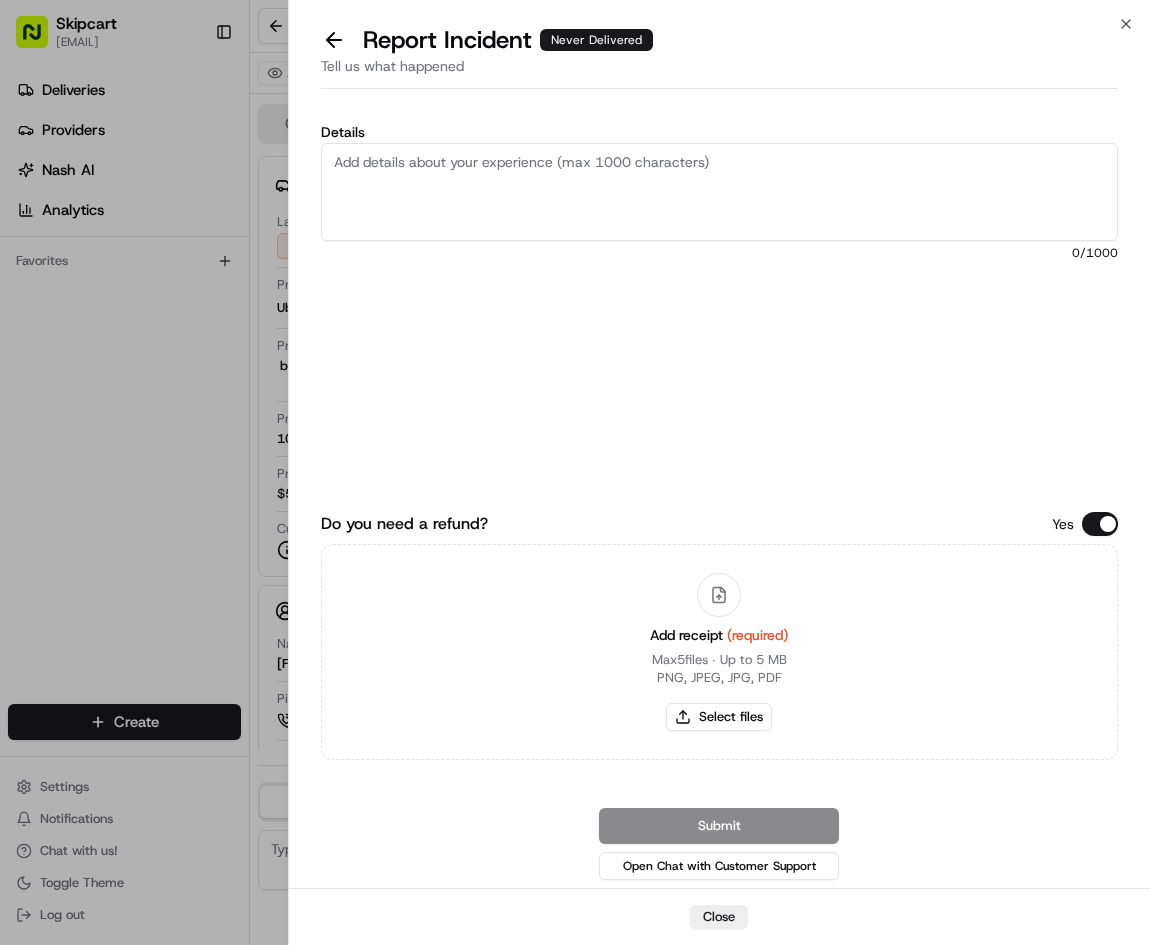 click on "Details" at bounding box center [720, 192] 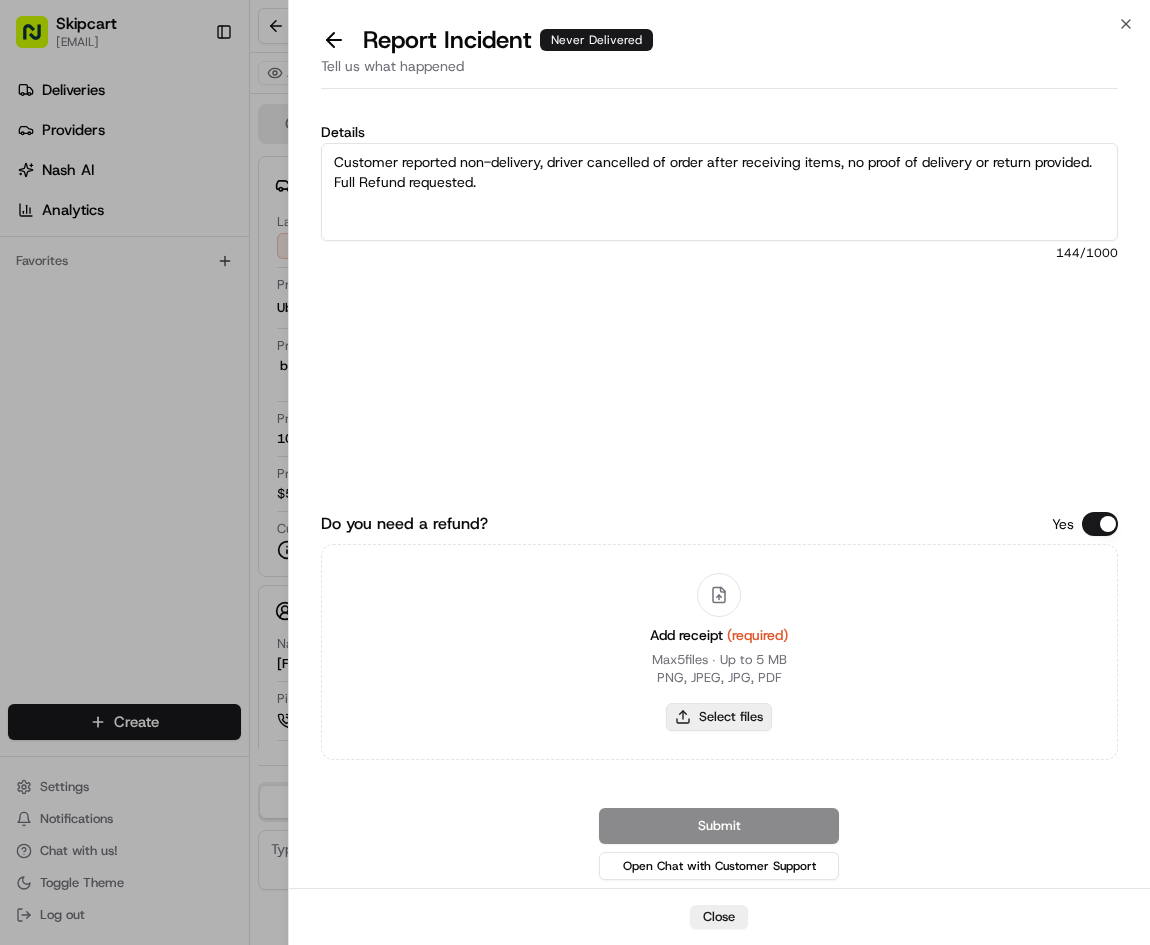 type on "Customer reported non-delivery, driver cancelled of order after receiving items, no proof of delivery or return provided. Full Refund requested." 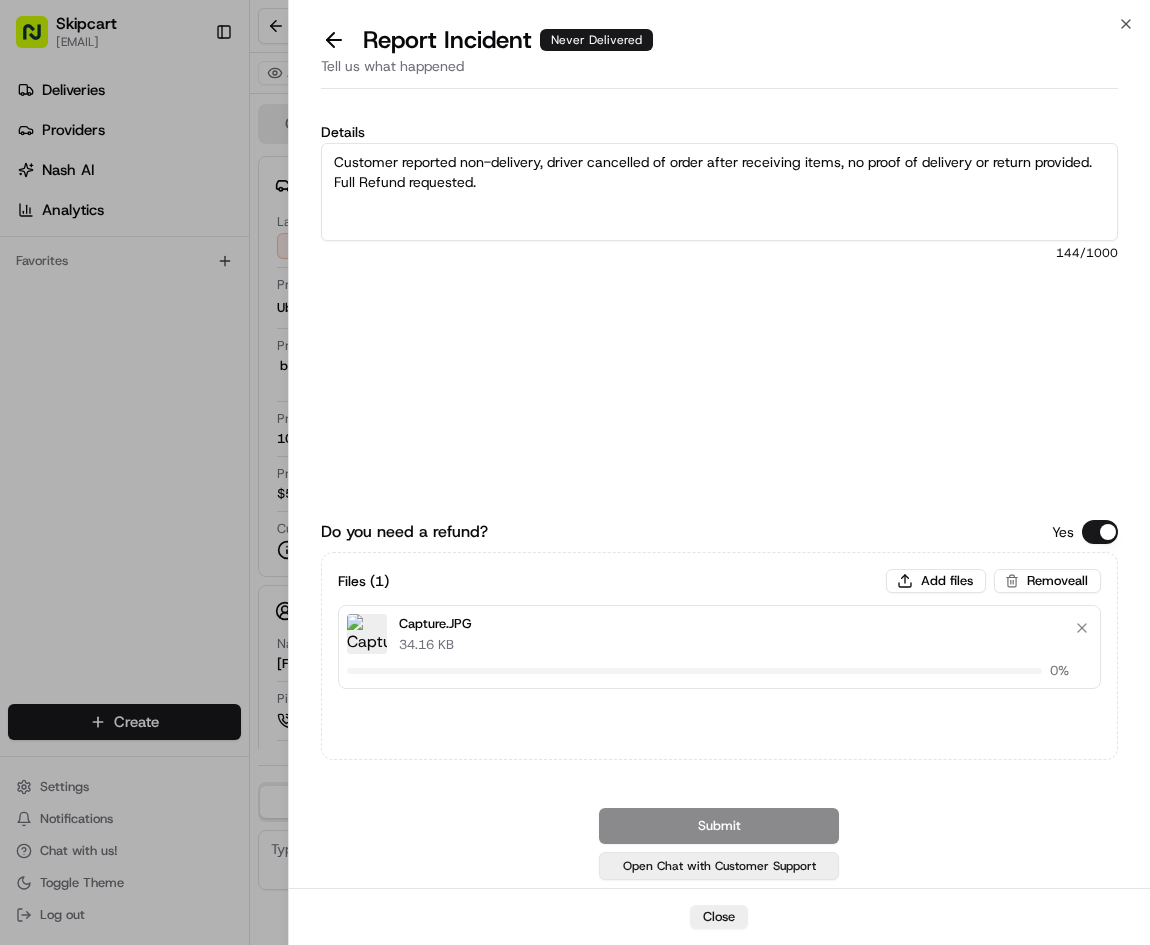 type 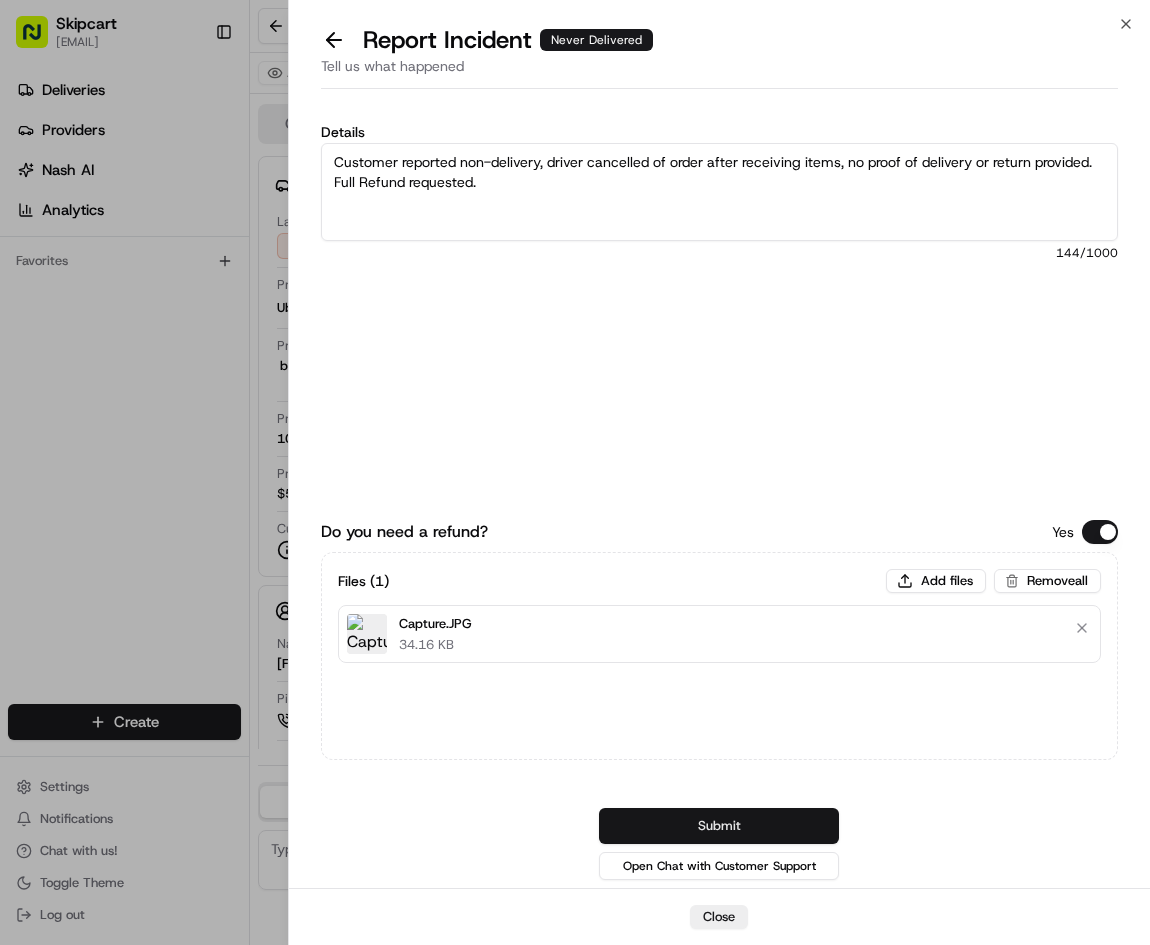 click on "Submit" at bounding box center (719, 826) 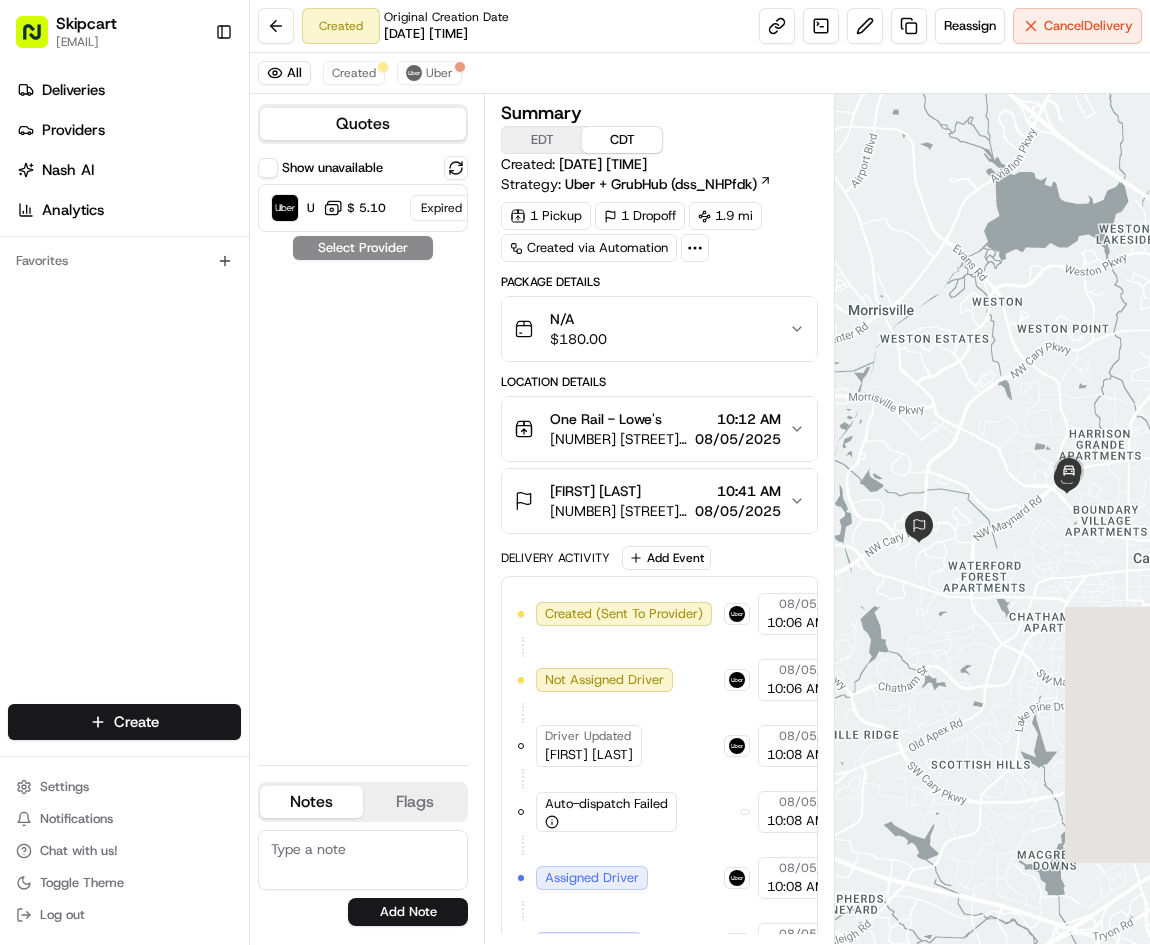 scroll, scrollTop: 0, scrollLeft: 0, axis: both 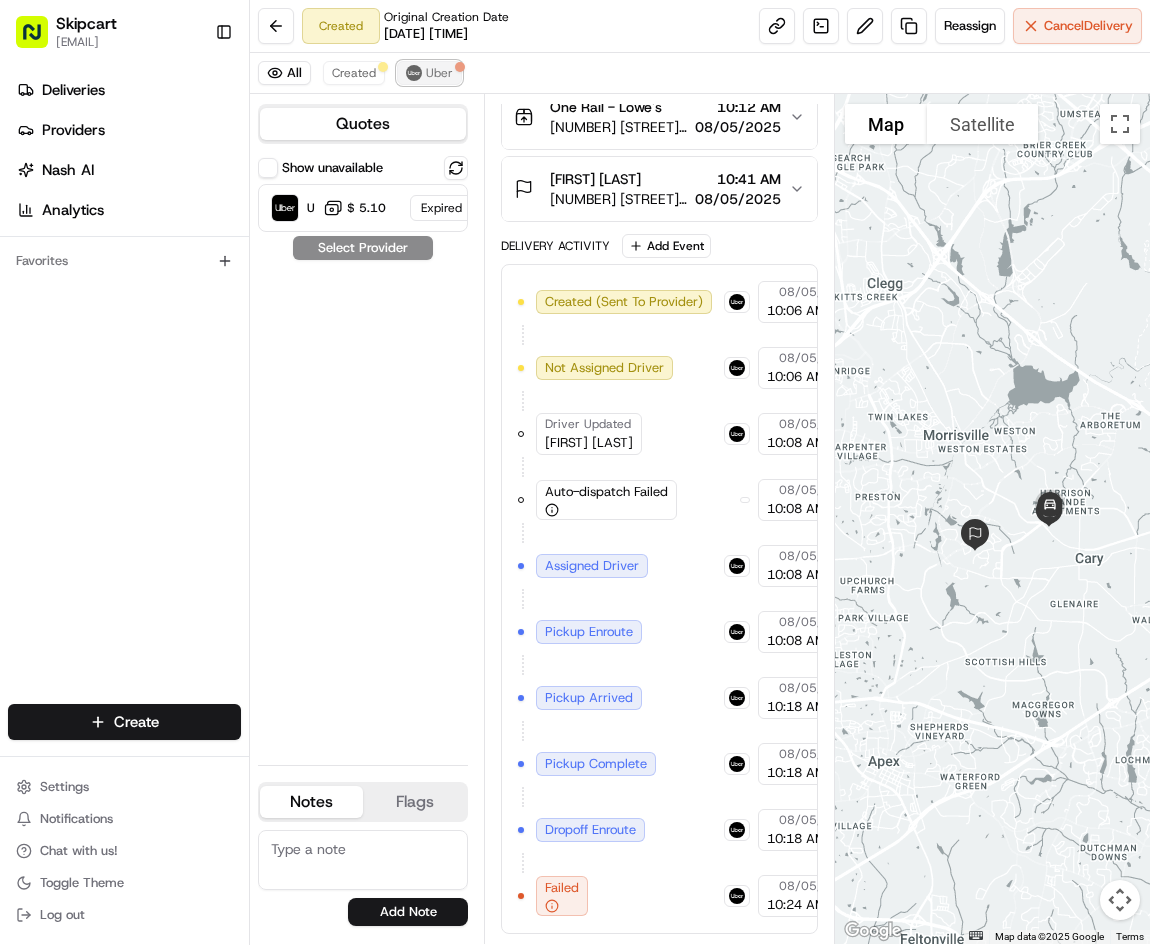 click on "Uber" at bounding box center (439, 73) 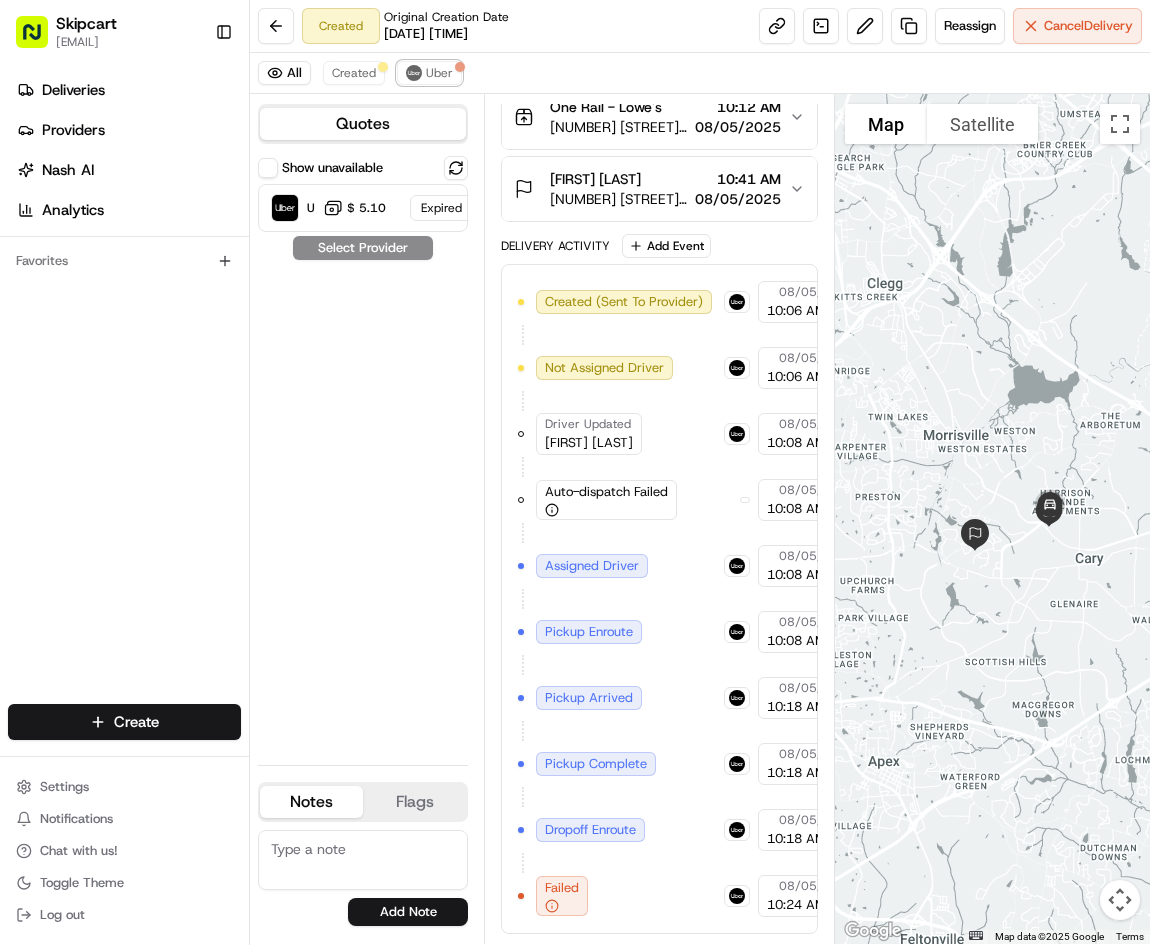 scroll, scrollTop: 246, scrollLeft: 0, axis: vertical 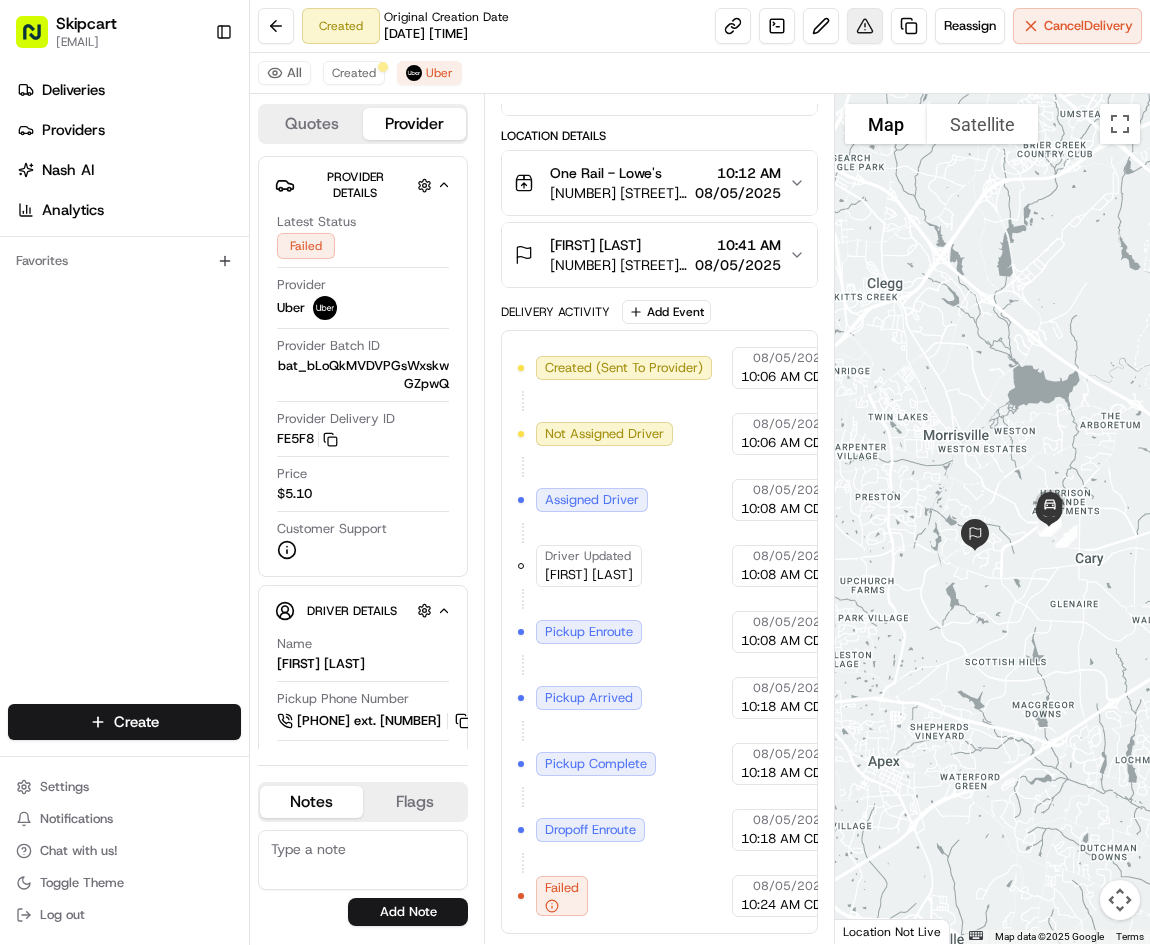 click at bounding box center [865, 26] 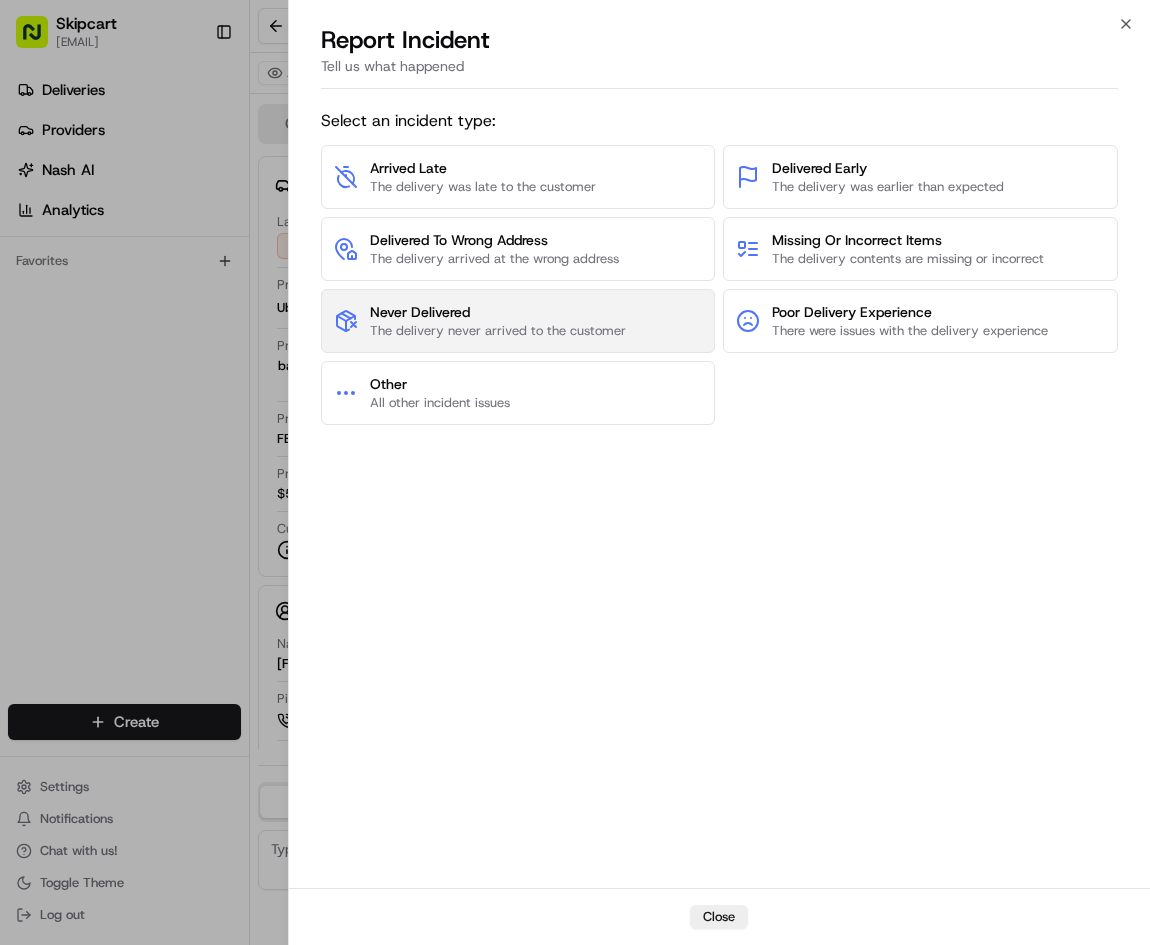 click on "The delivery never arrived to the customer" at bounding box center [498, 331] 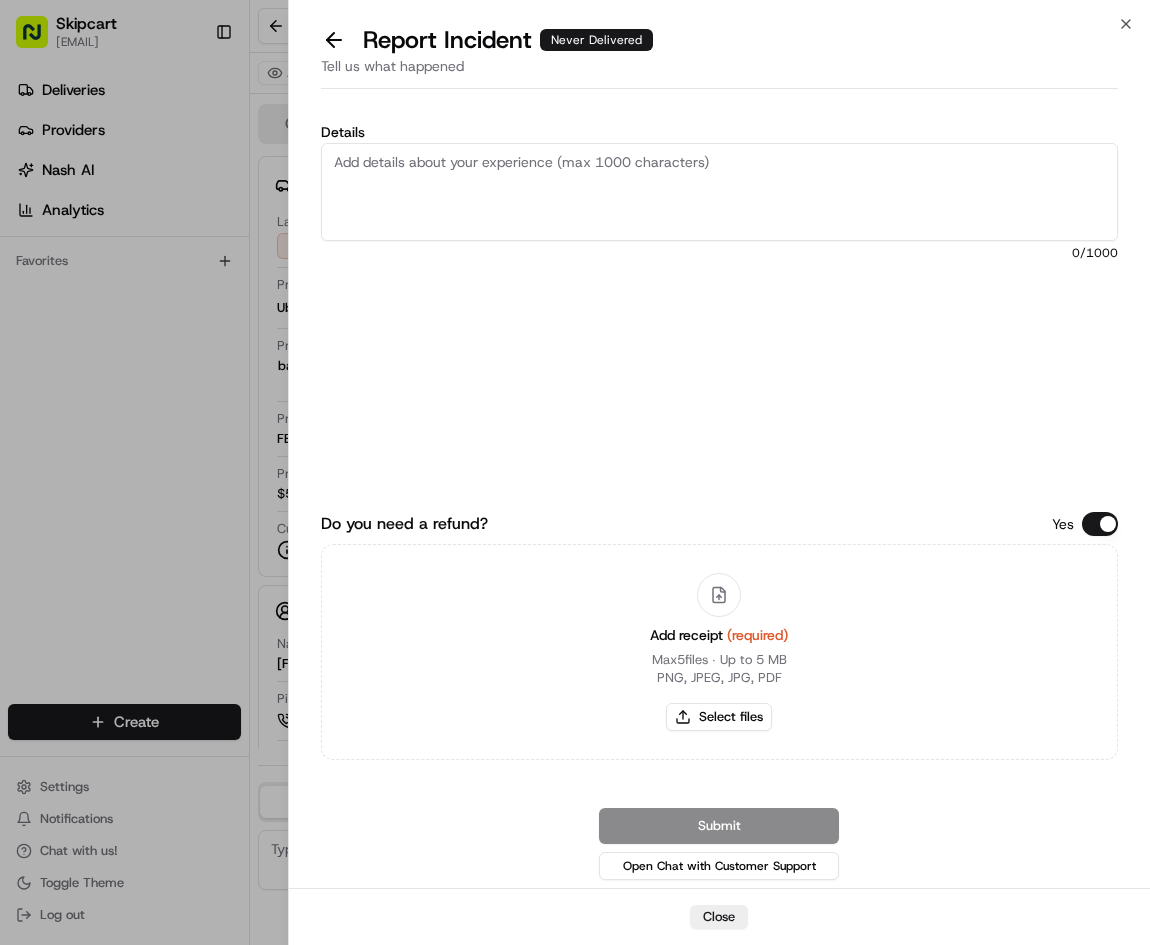 click on "Details" at bounding box center [720, 192] 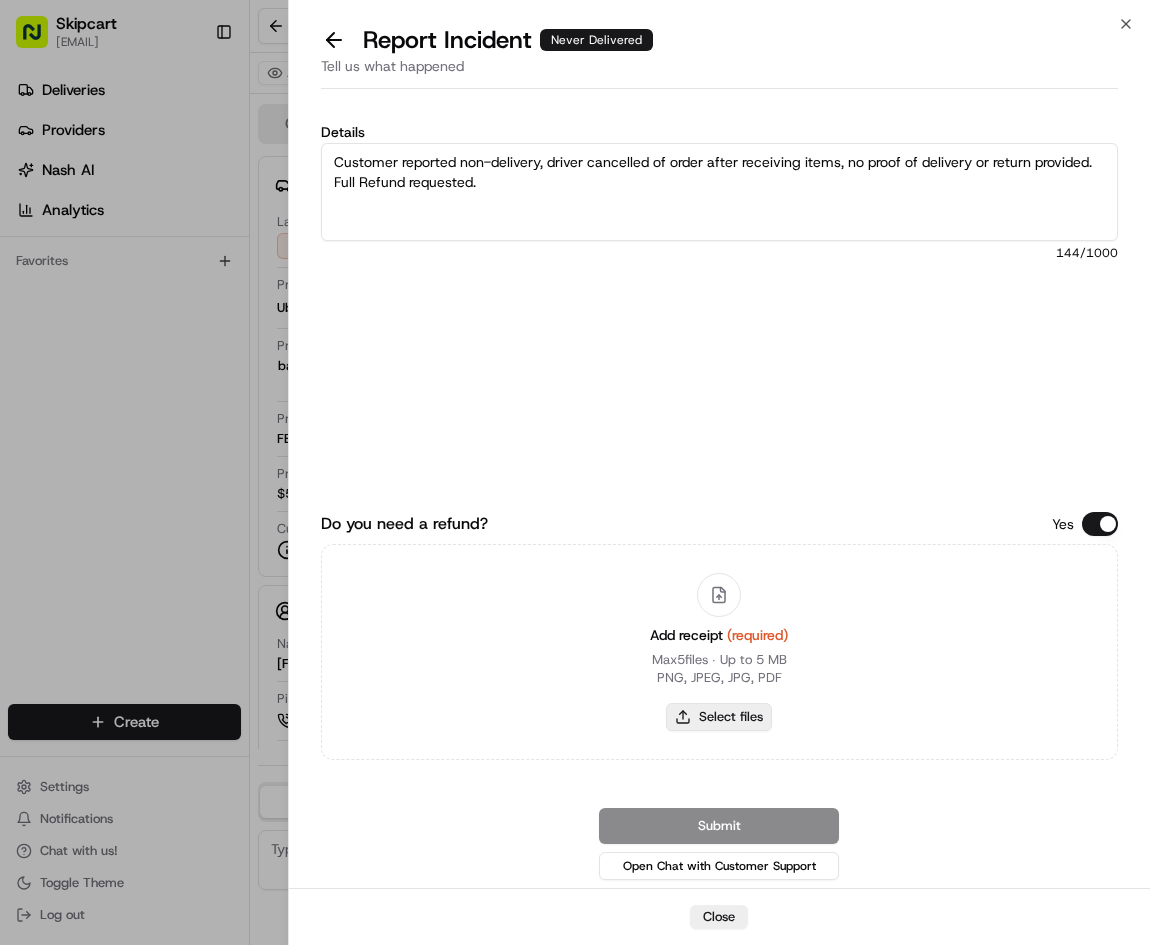 type on "Customer reported non-delivery, driver cancelled of order after receiving items, no proof of delivery or return provided. Full Refund requested." 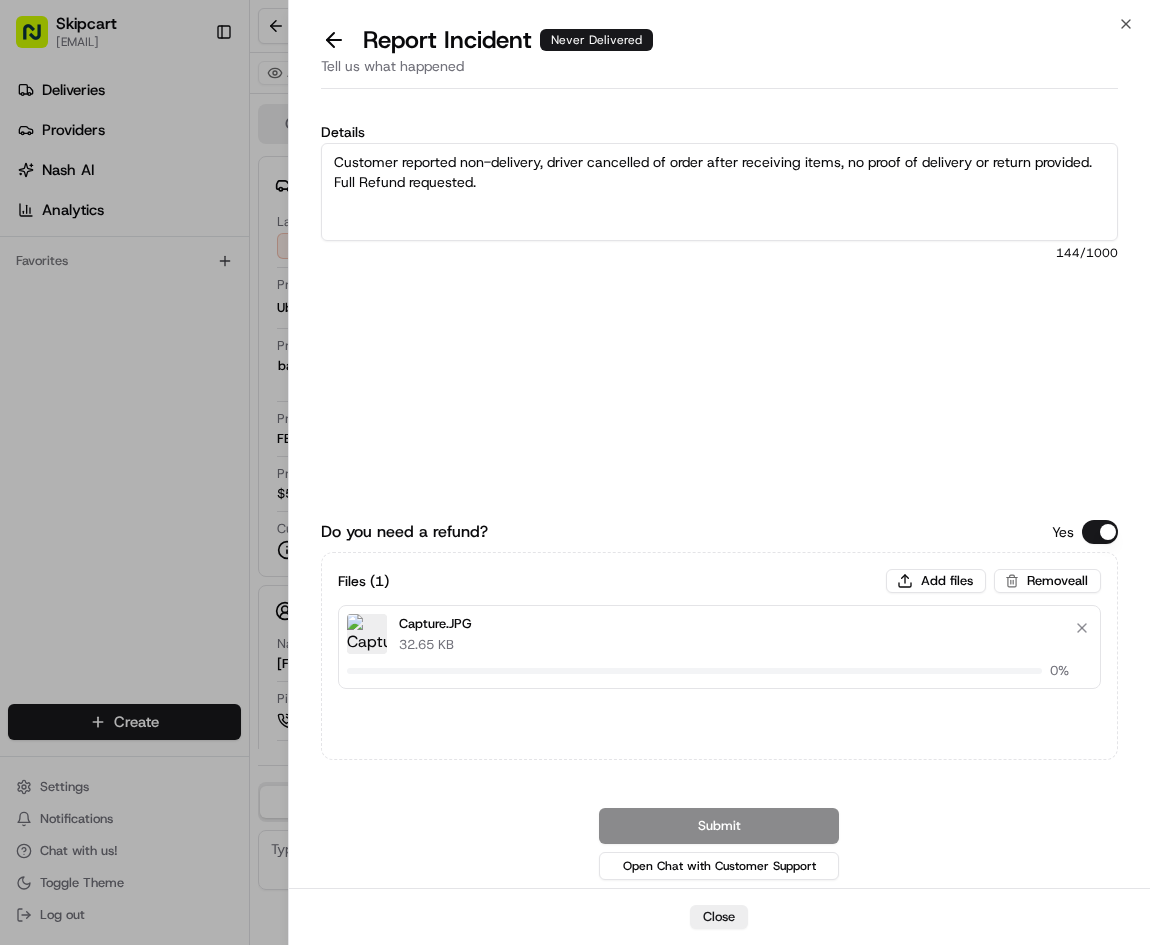 type 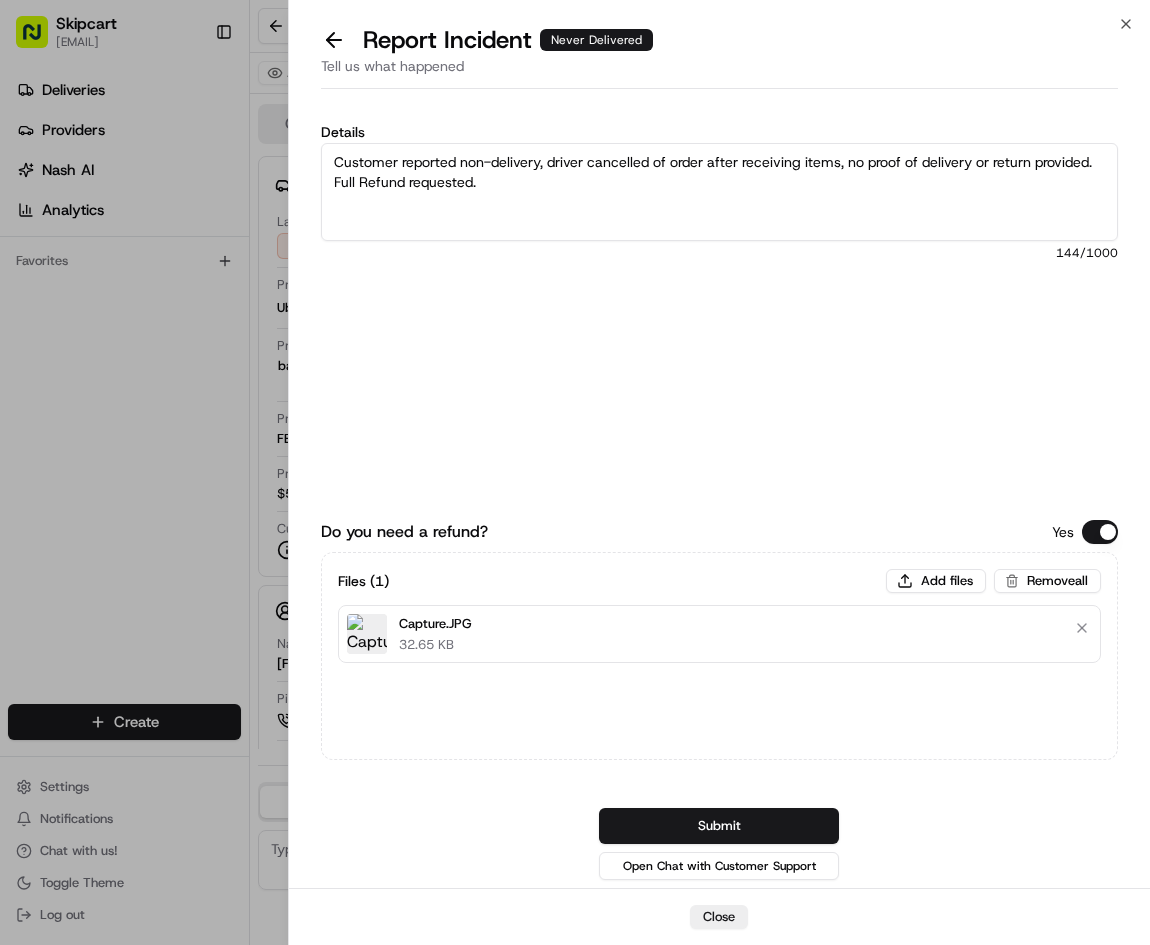 click on "Submit" at bounding box center [719, 826] 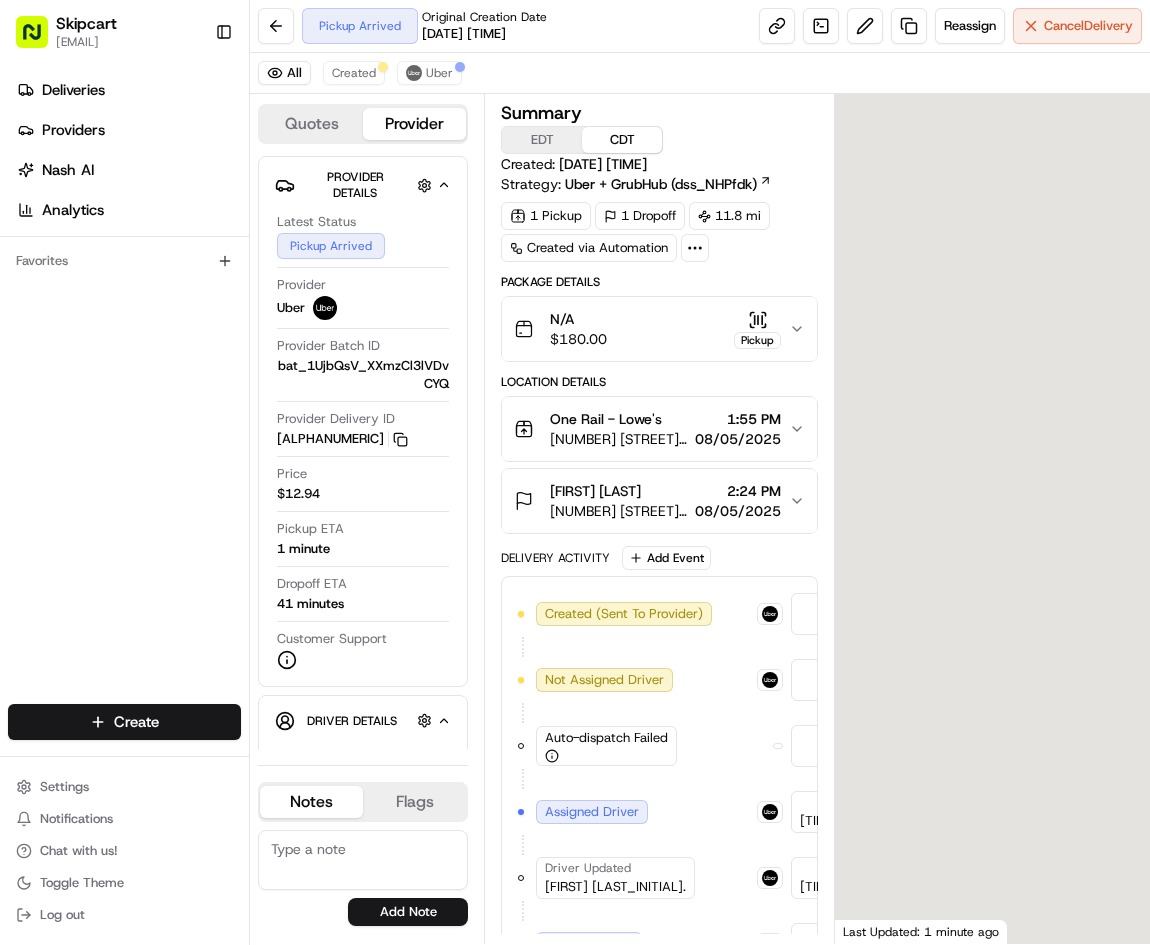 scroll, scrollTop: 0, scrollLeft: 0, axis: both 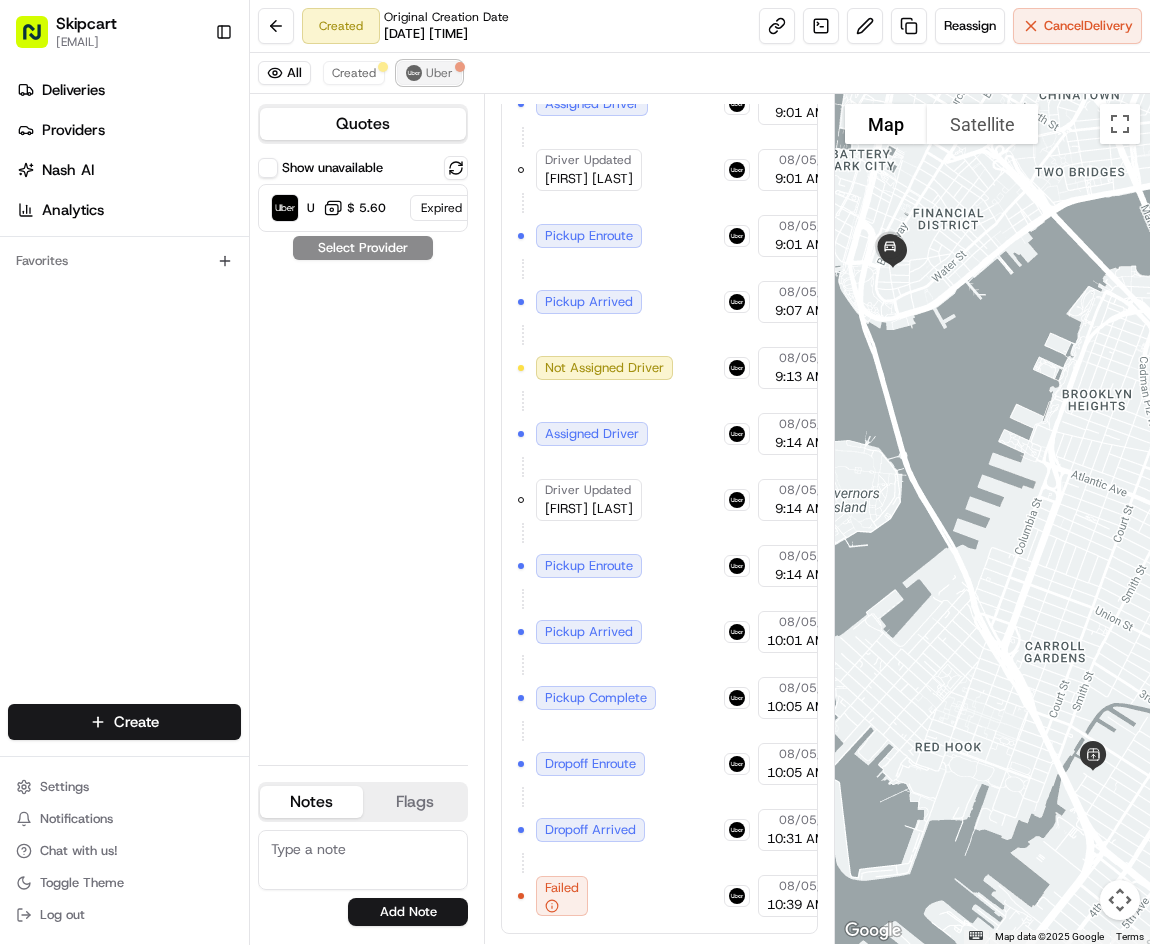 click on "Uber" at bounding box center [439, 73] 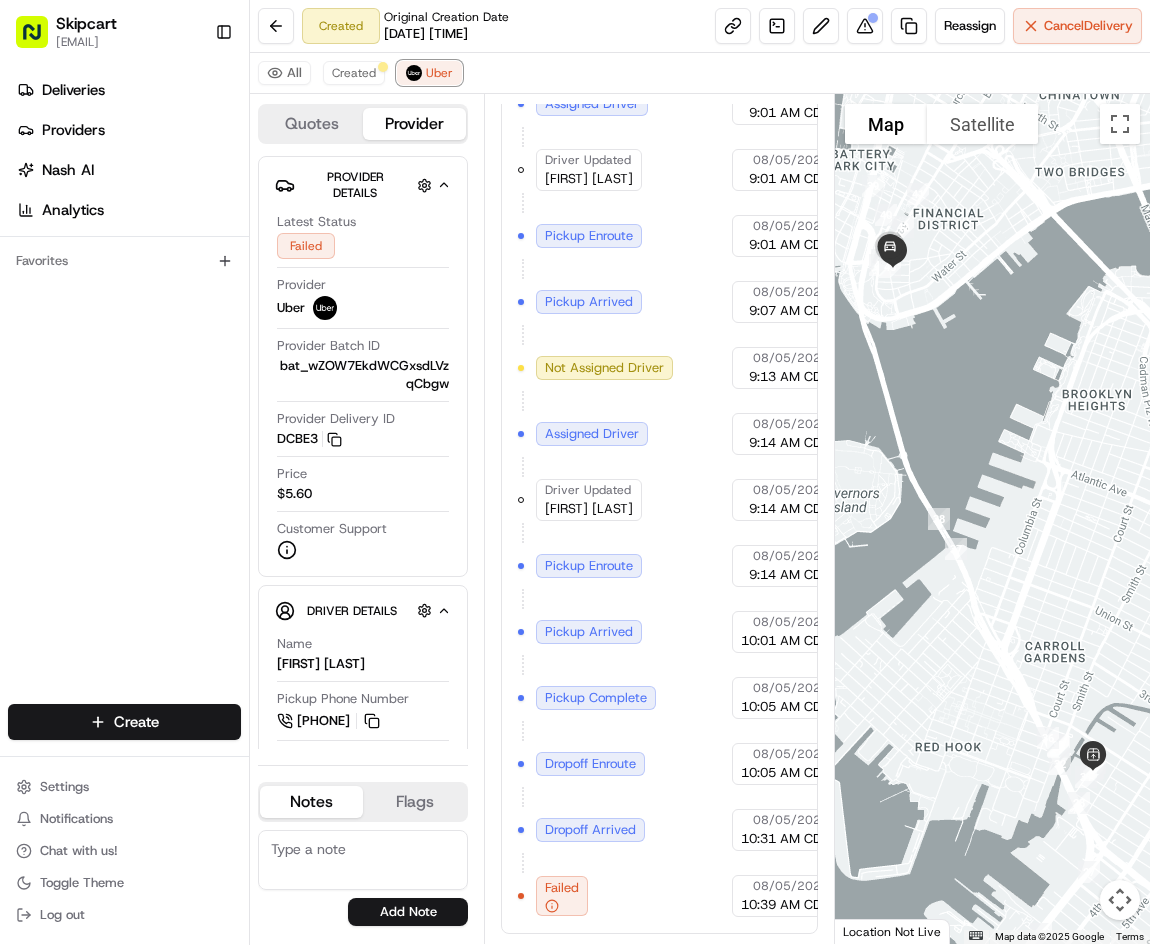 scroll, scrollTop: 642, scrollLeft: 0, axis: vertical 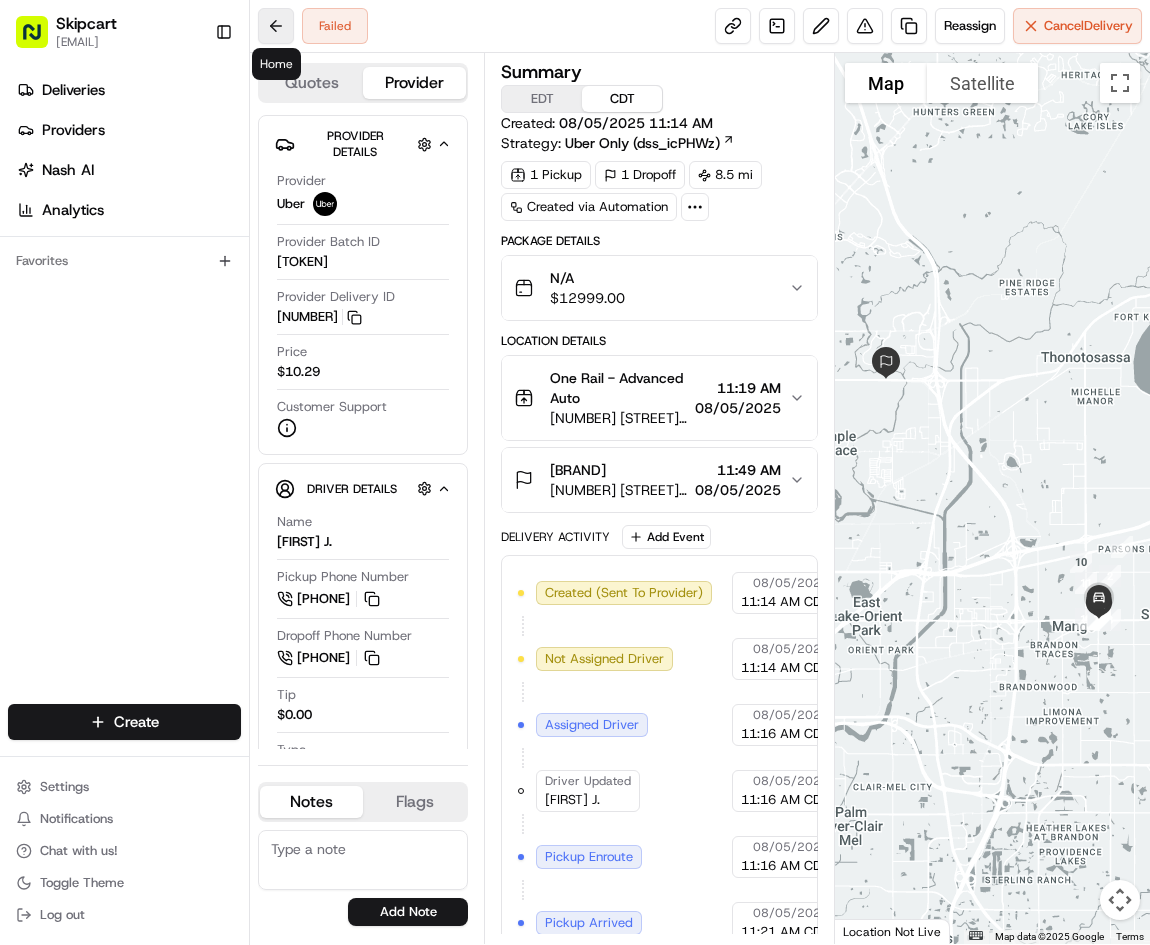 click at bounding box center (276, 26) 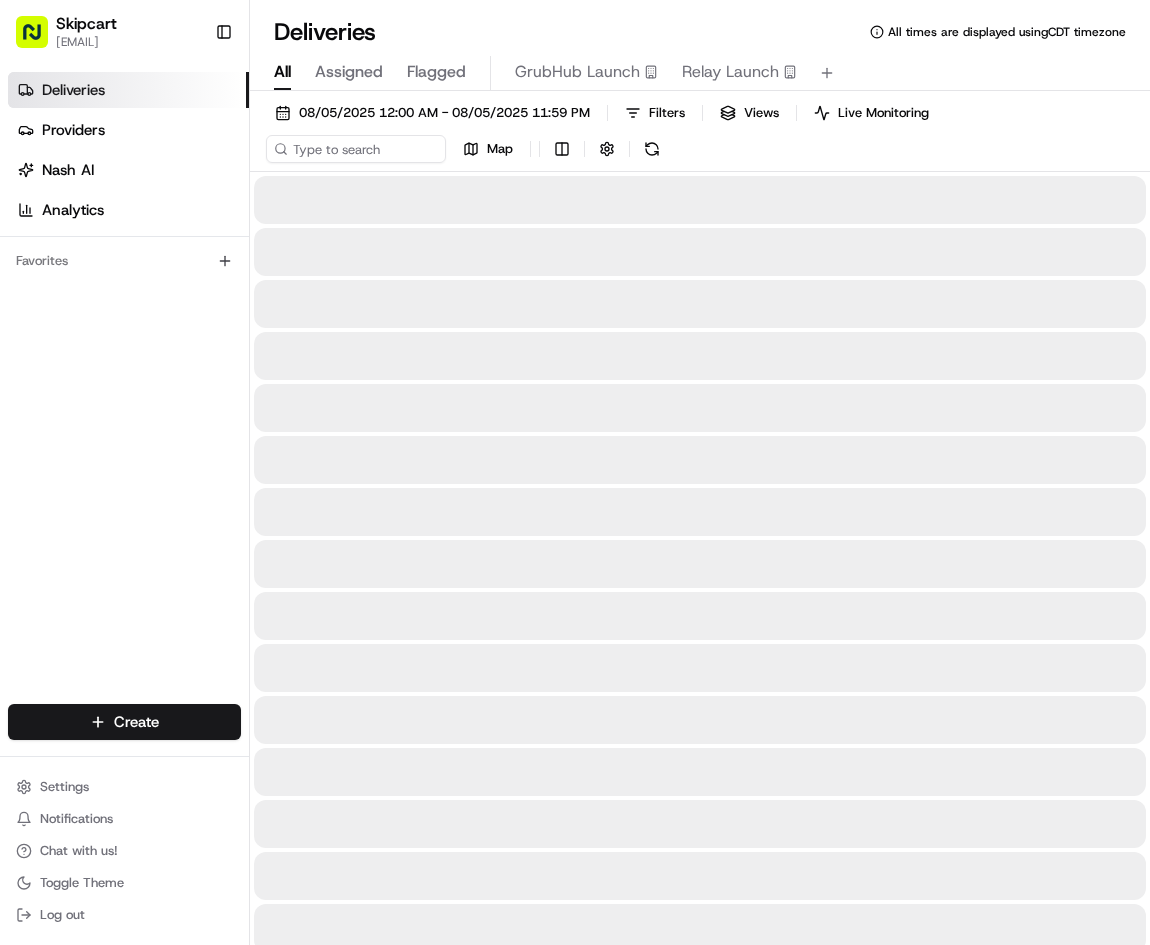 click on "Deliveries" at bounding box center (128, 90) 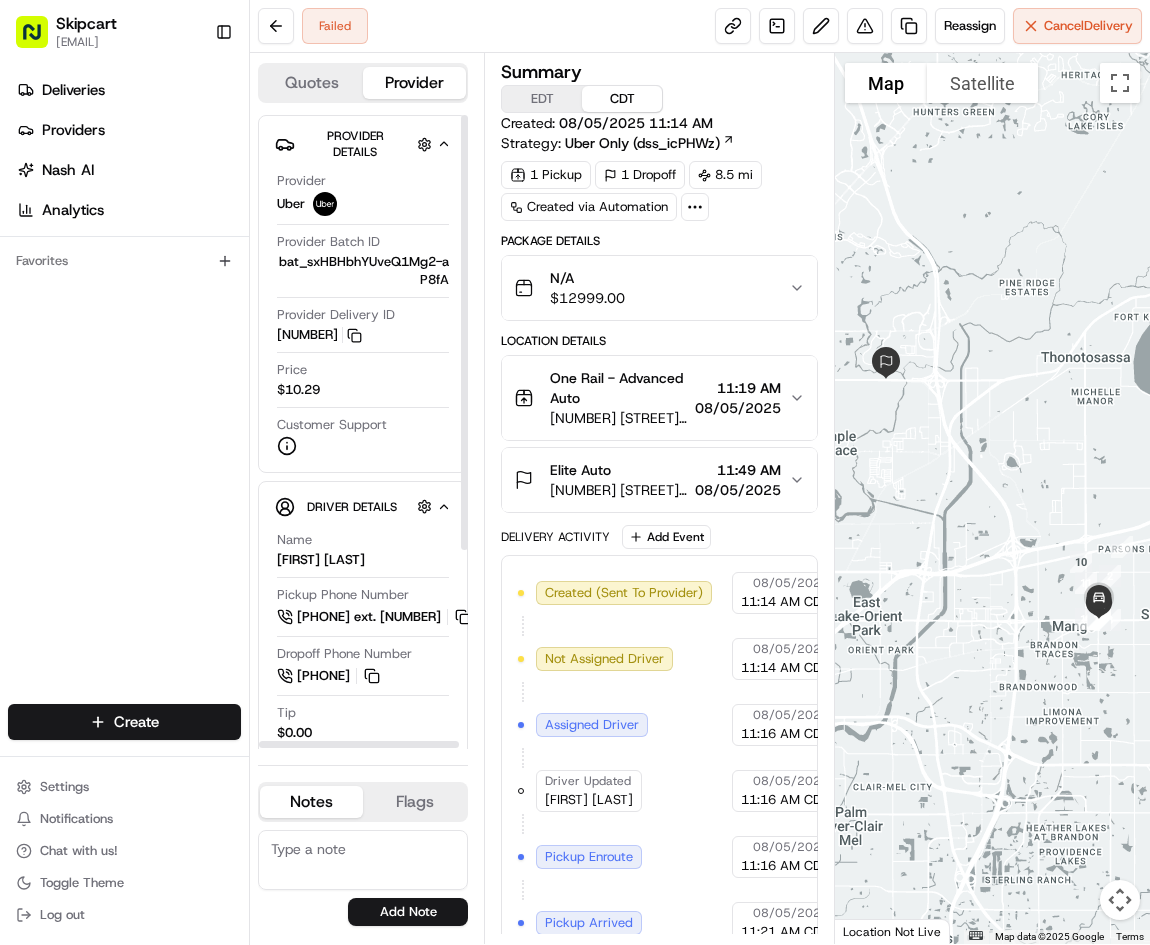 scroll, scrollTop: 0, scrollLeft: 0, axis: both 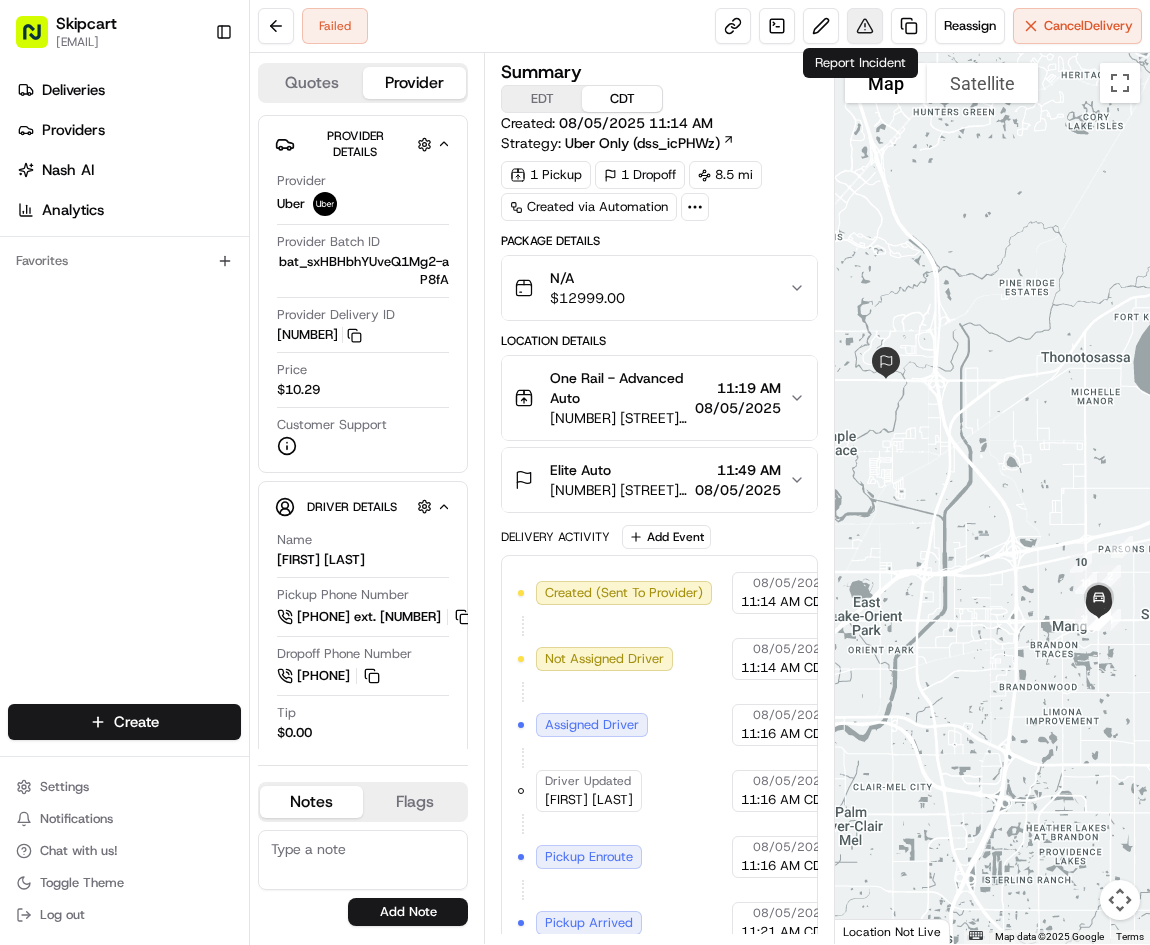 click at bounding box center [865, 26] 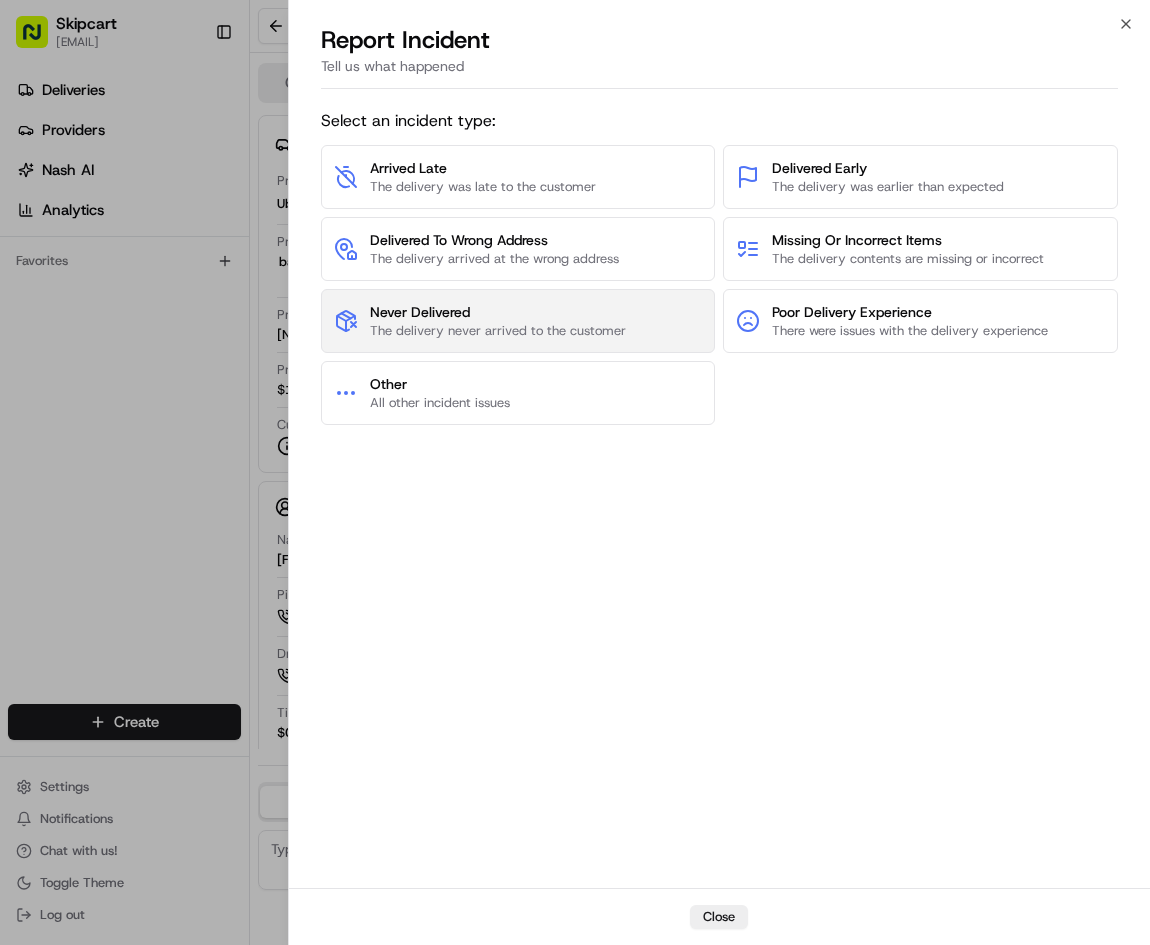 click on "The delivery never arrived to the customer" at bounding box center [498, 331] 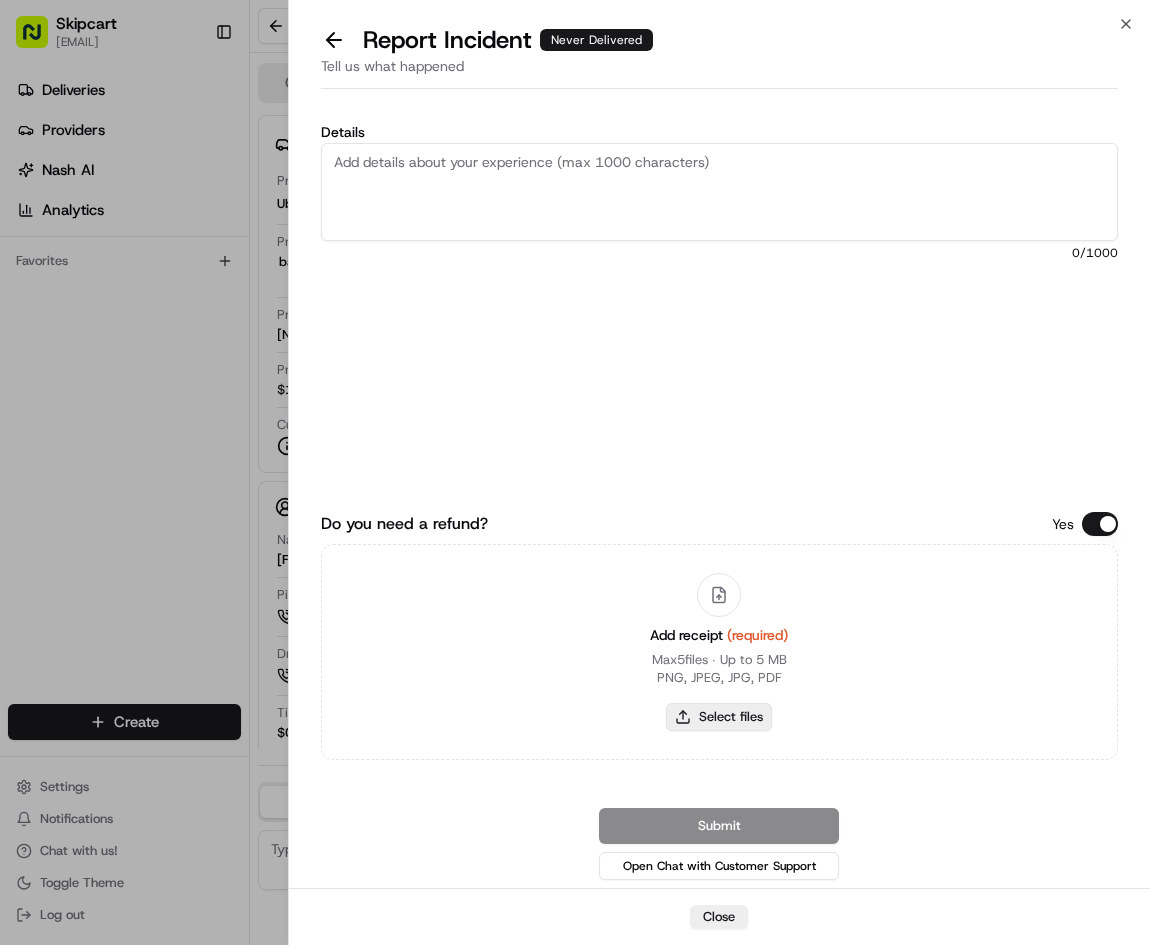 click on "Select files" at bounding box center [719, 717] 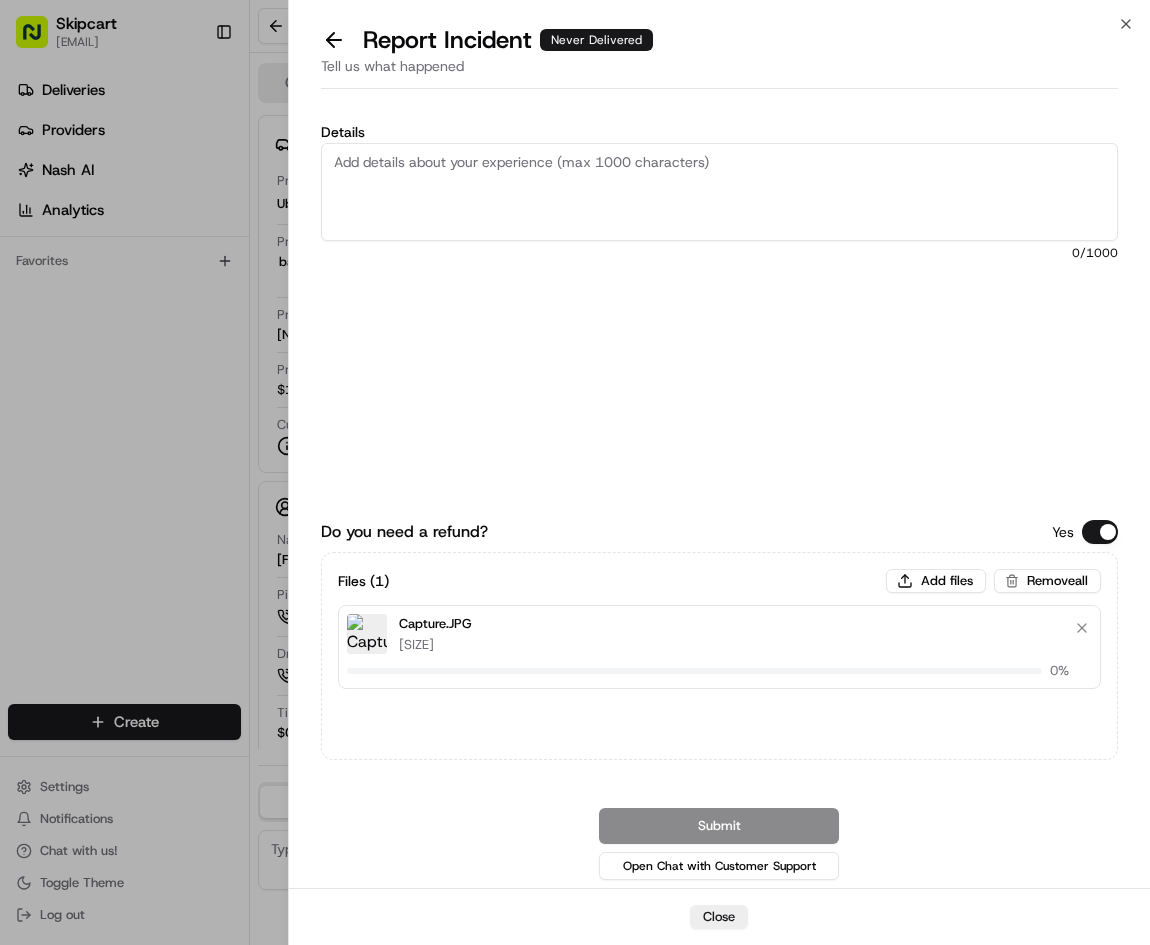 type 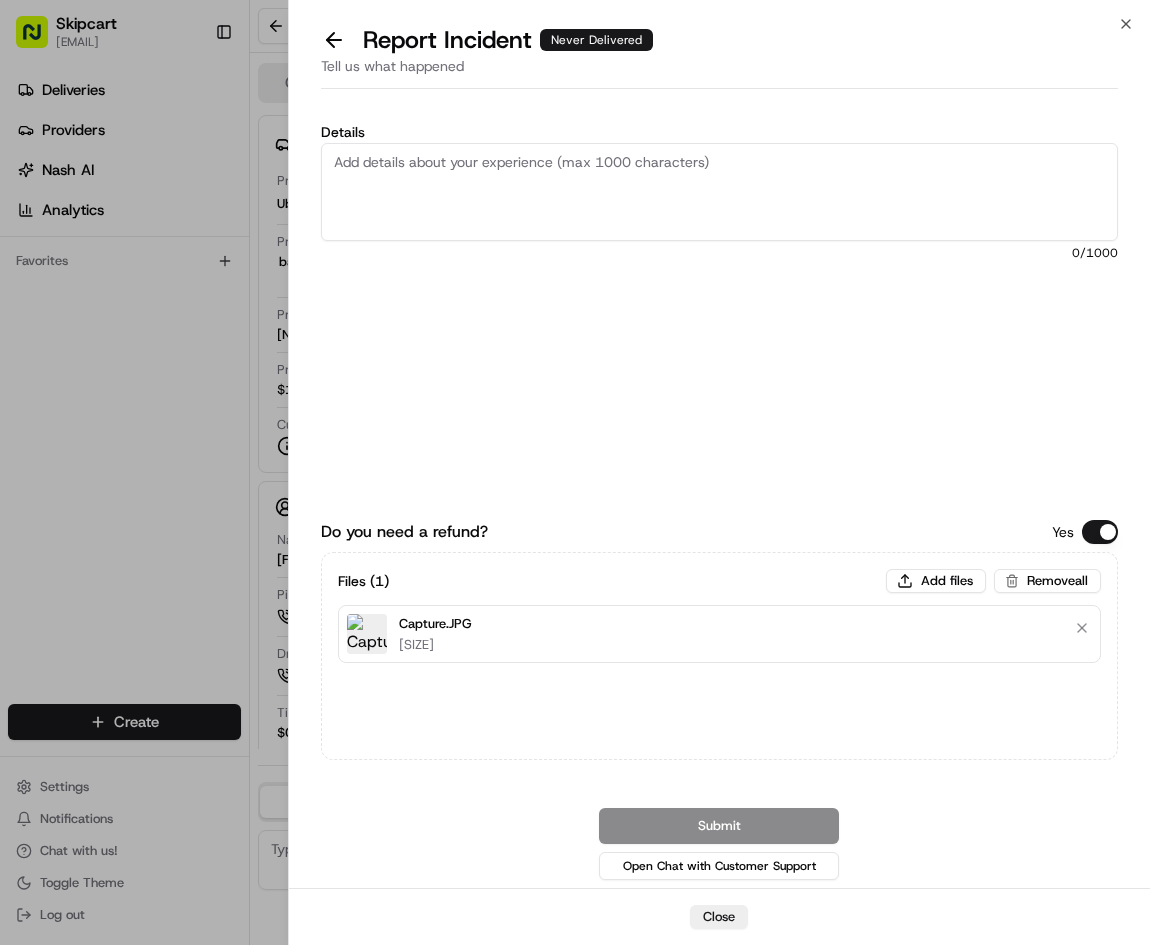 click on "Details" at bounding box center [720, 192] 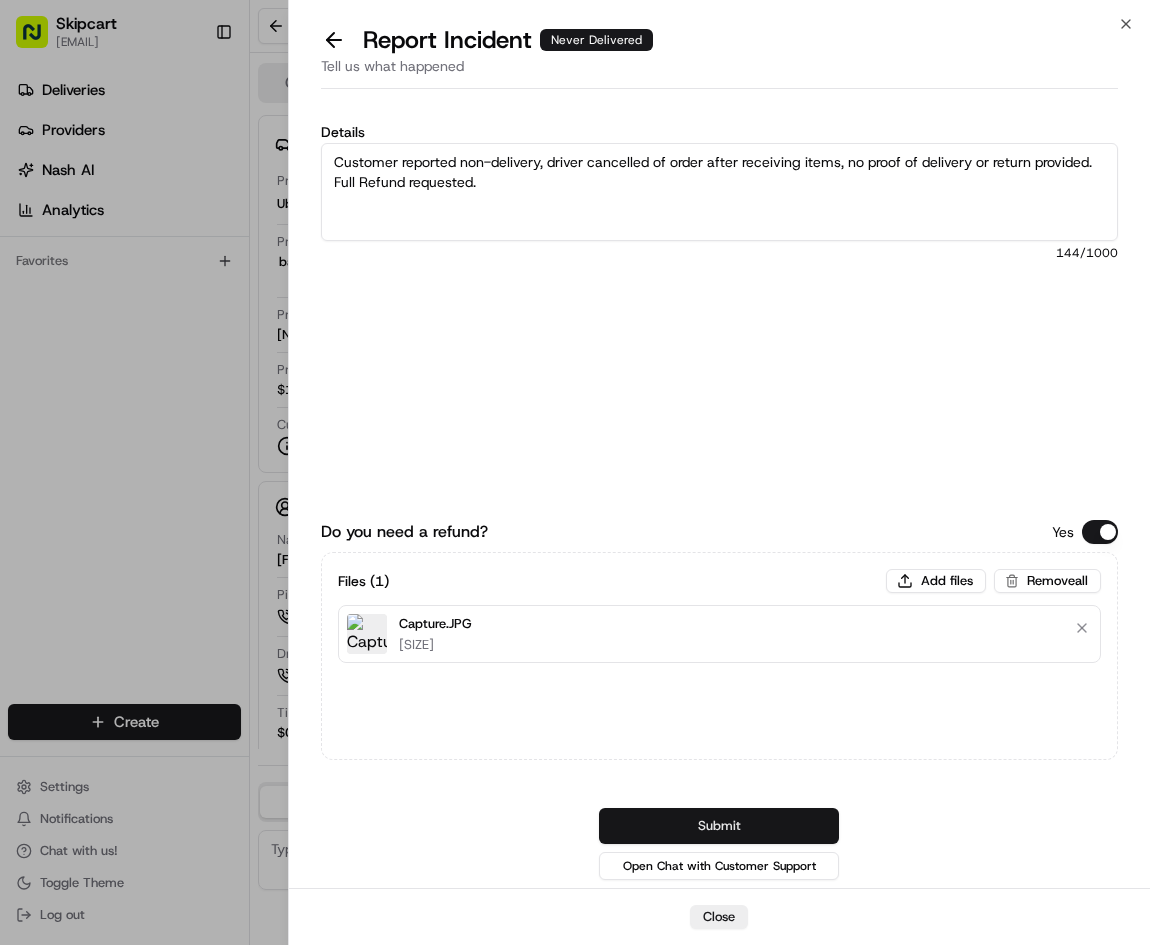 type on "Customer reported non-delivery, driver cancelled of order after receiving items, no proof of delivery or return provided. Full Refund requested." 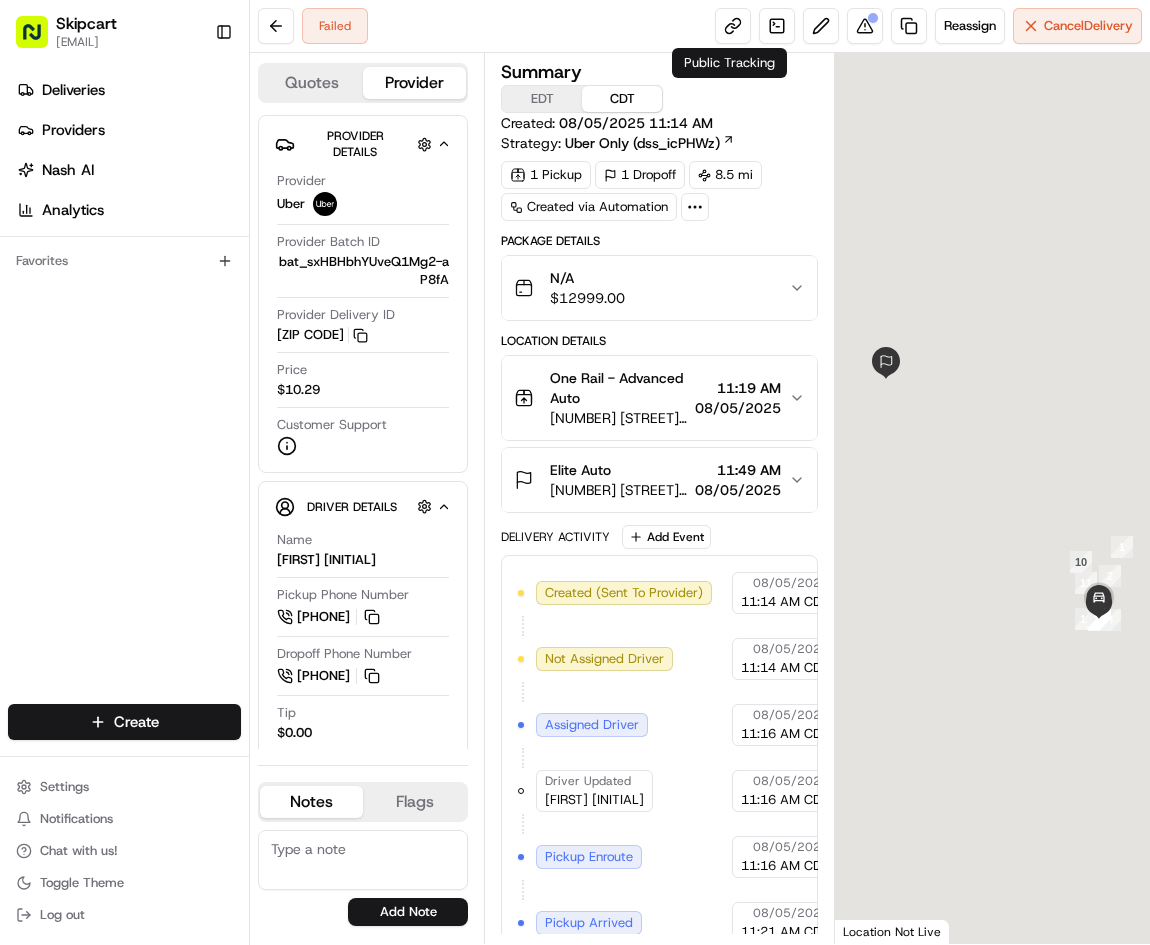 scroll, scrollTop: 0, scrollLeft: 0, axis: both 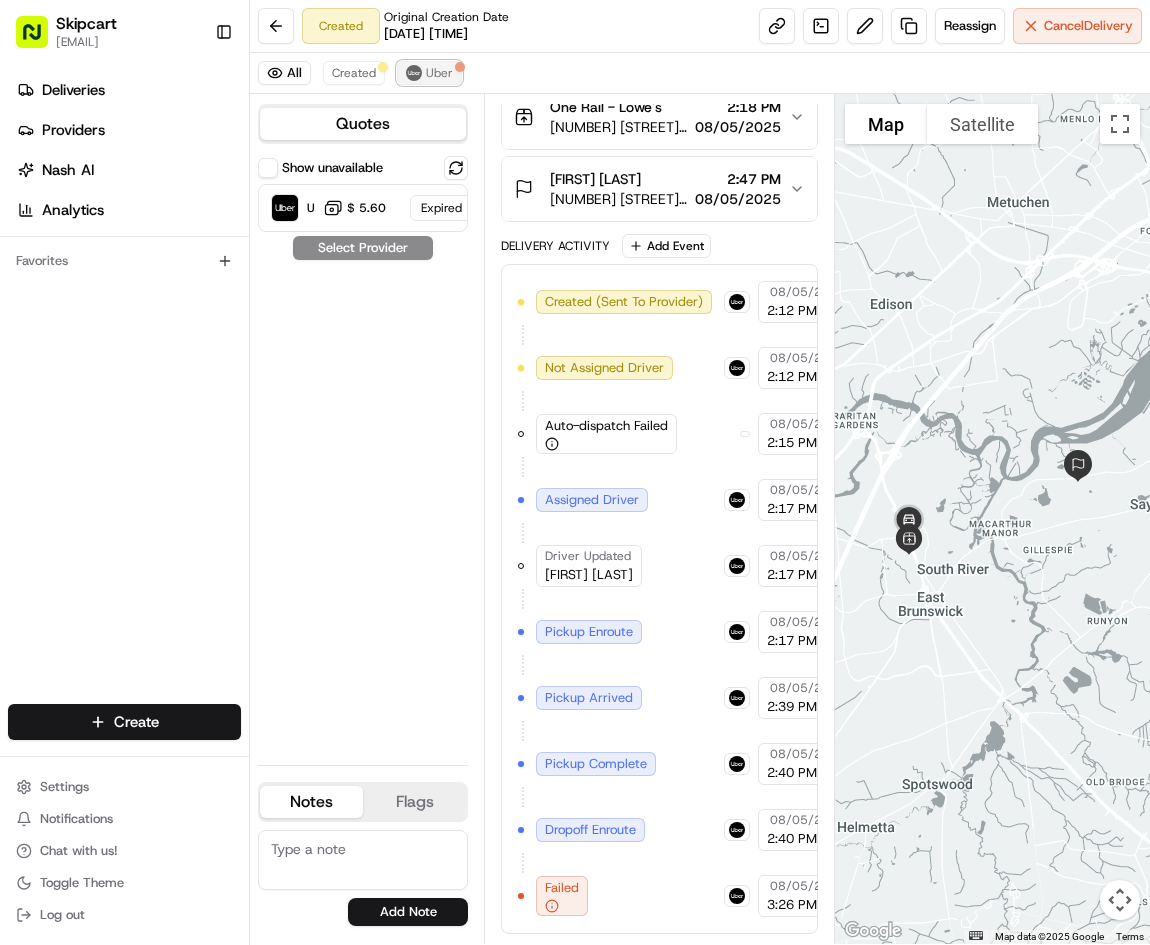 click on "Uber" at bounding box center (429, 73) 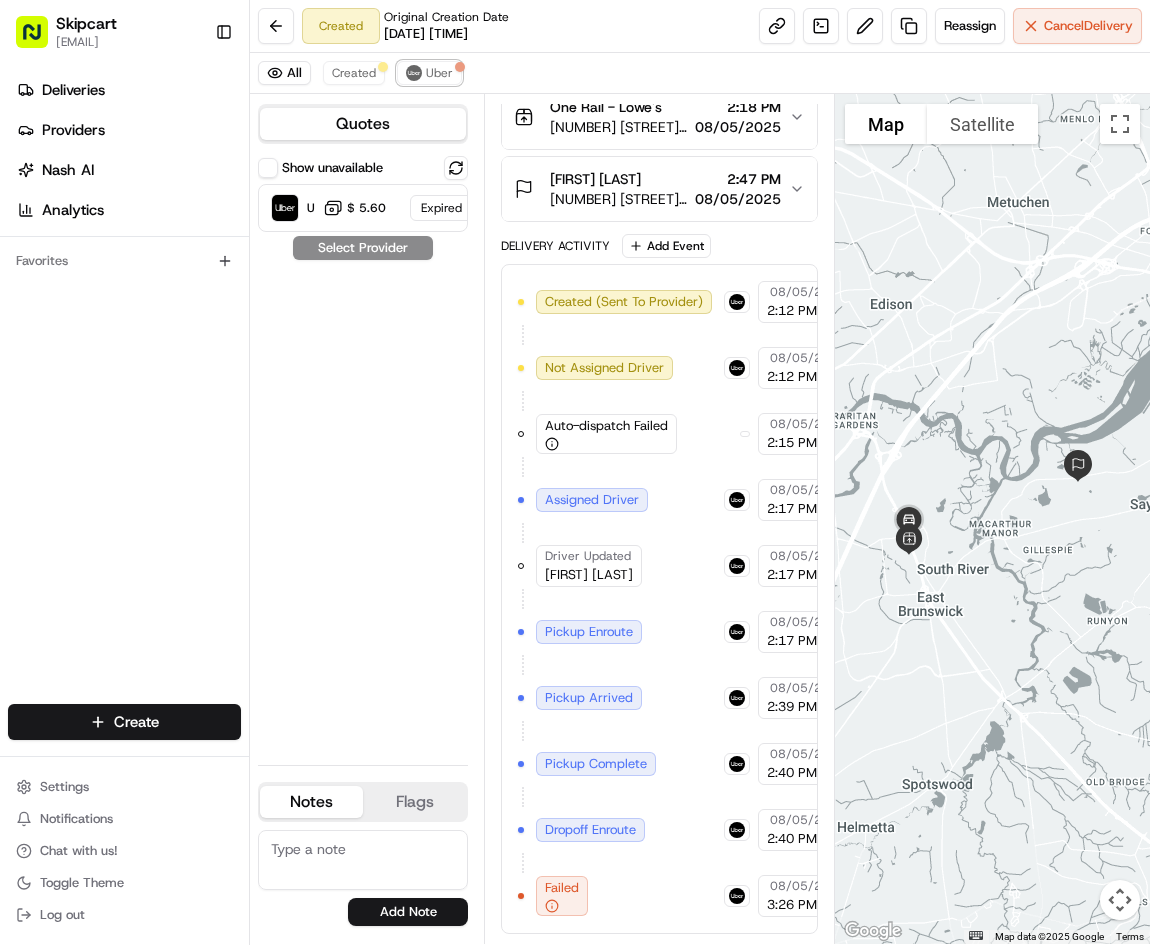 scroll, scrollTop: 246, scrollLeft: 0, axis: vertical 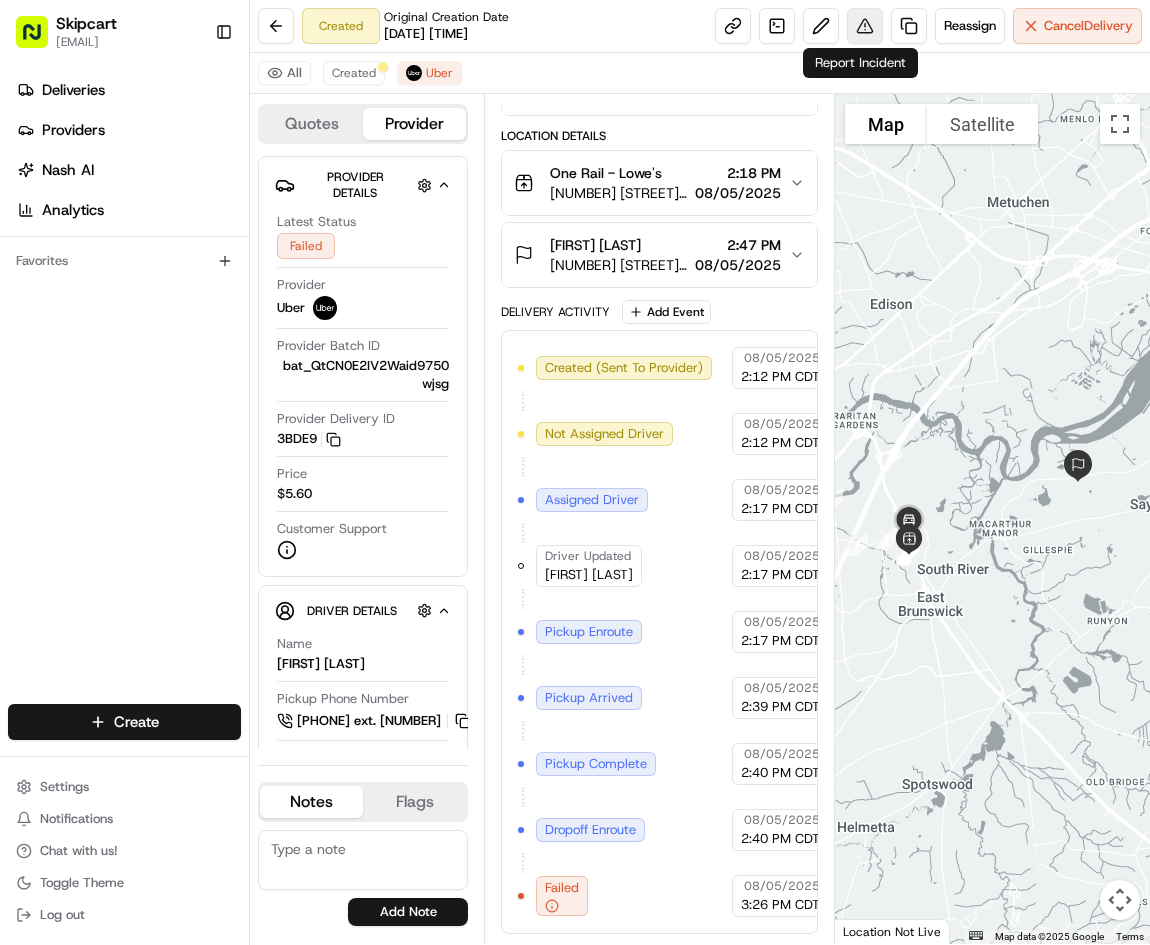 click at bounding box center [865, 26] 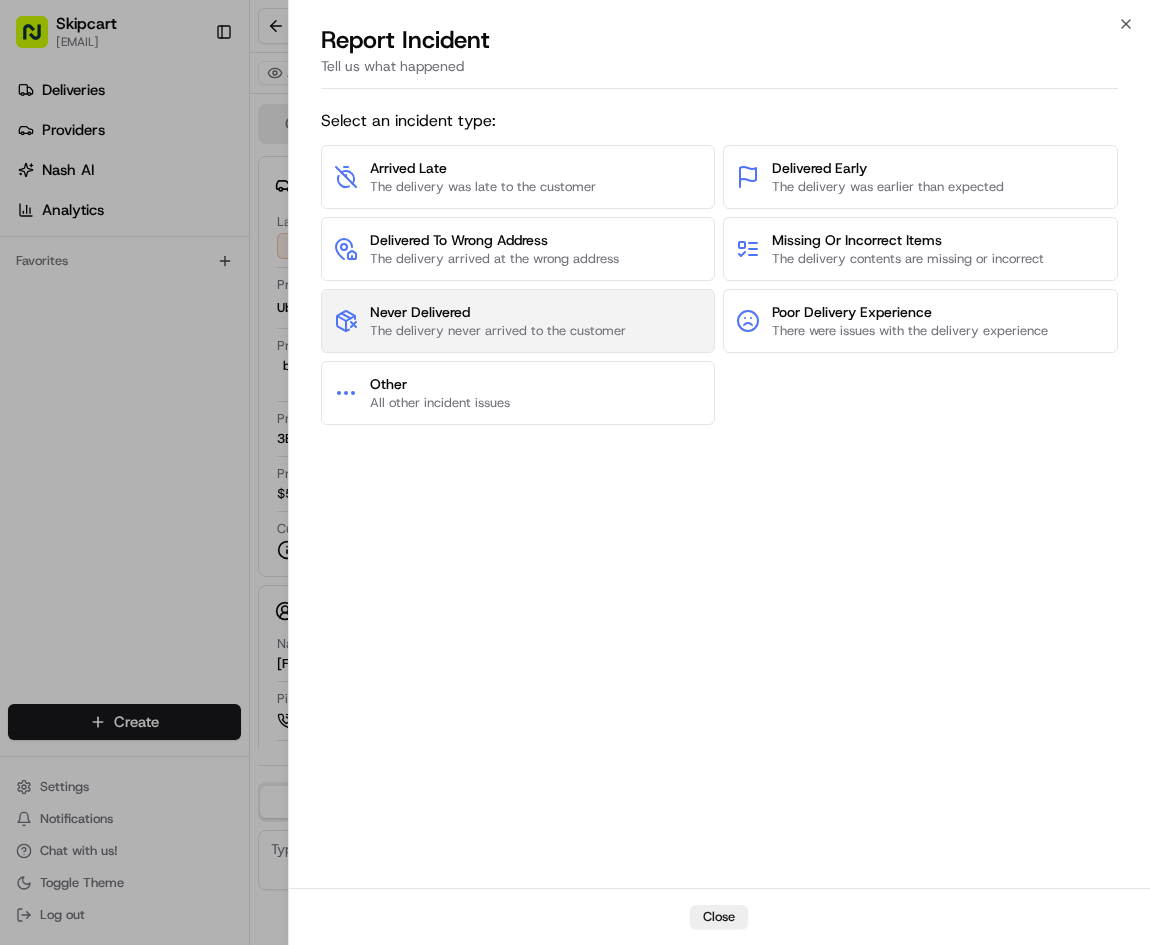 click on "Never Delivered" at bounding box center [498, 312] 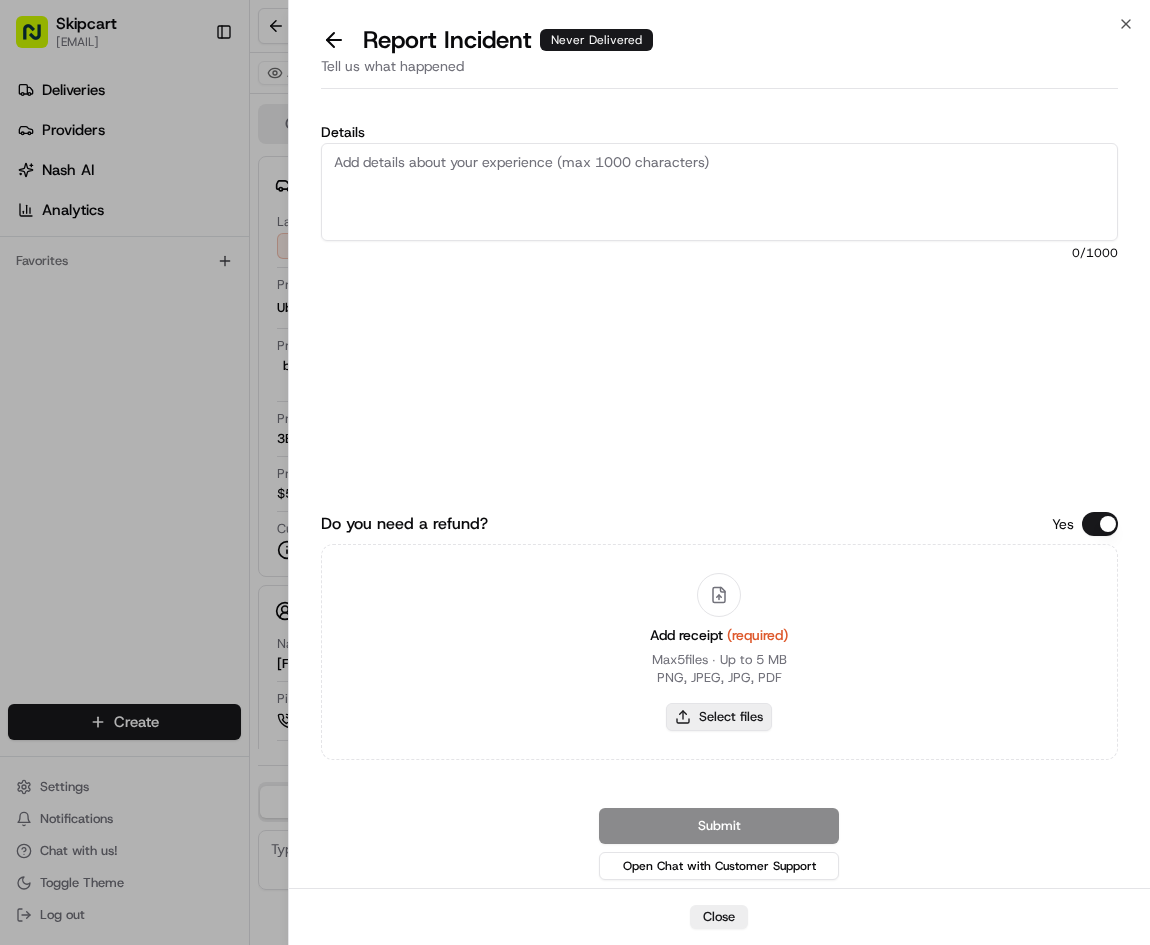click on "Select files" at bounding box center [719, 717] 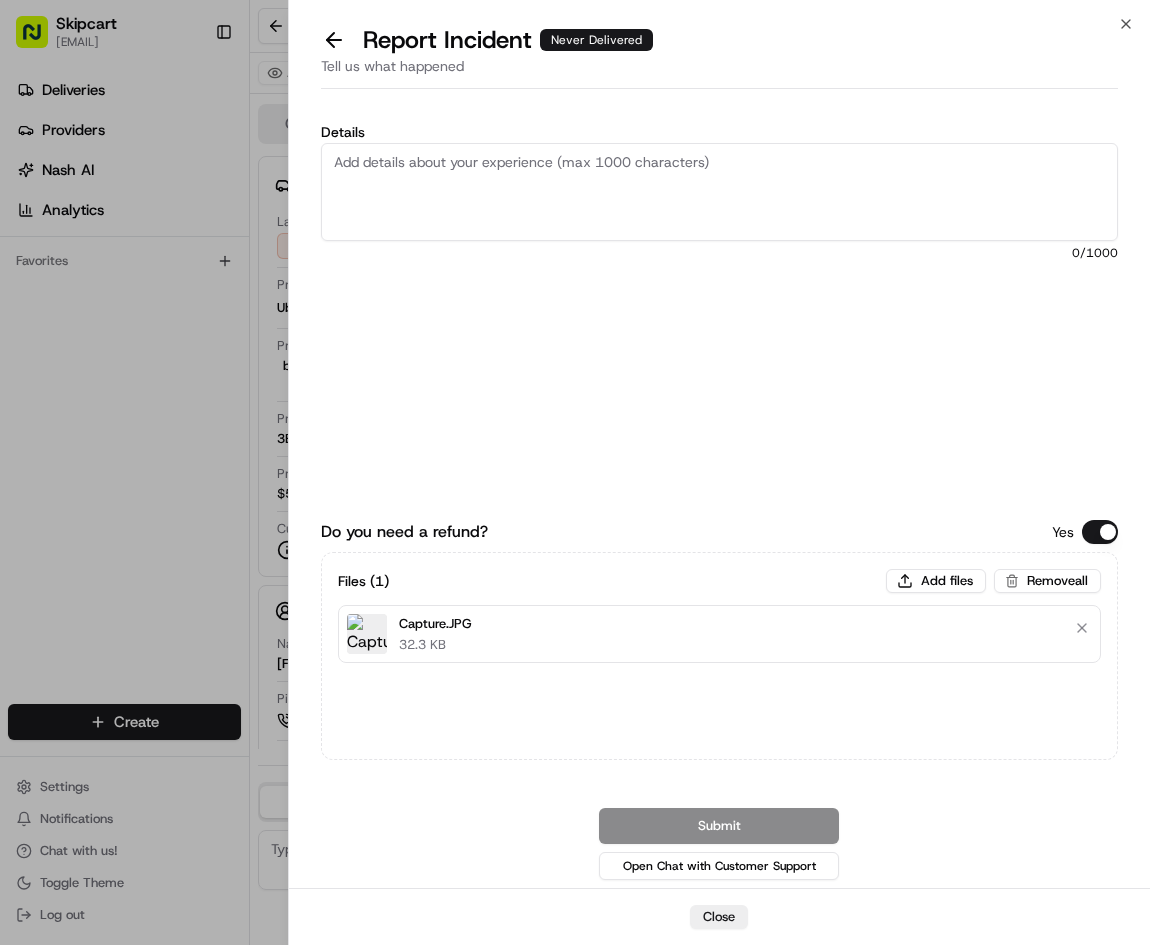 click on "Details" at bounding box center (720, 192) 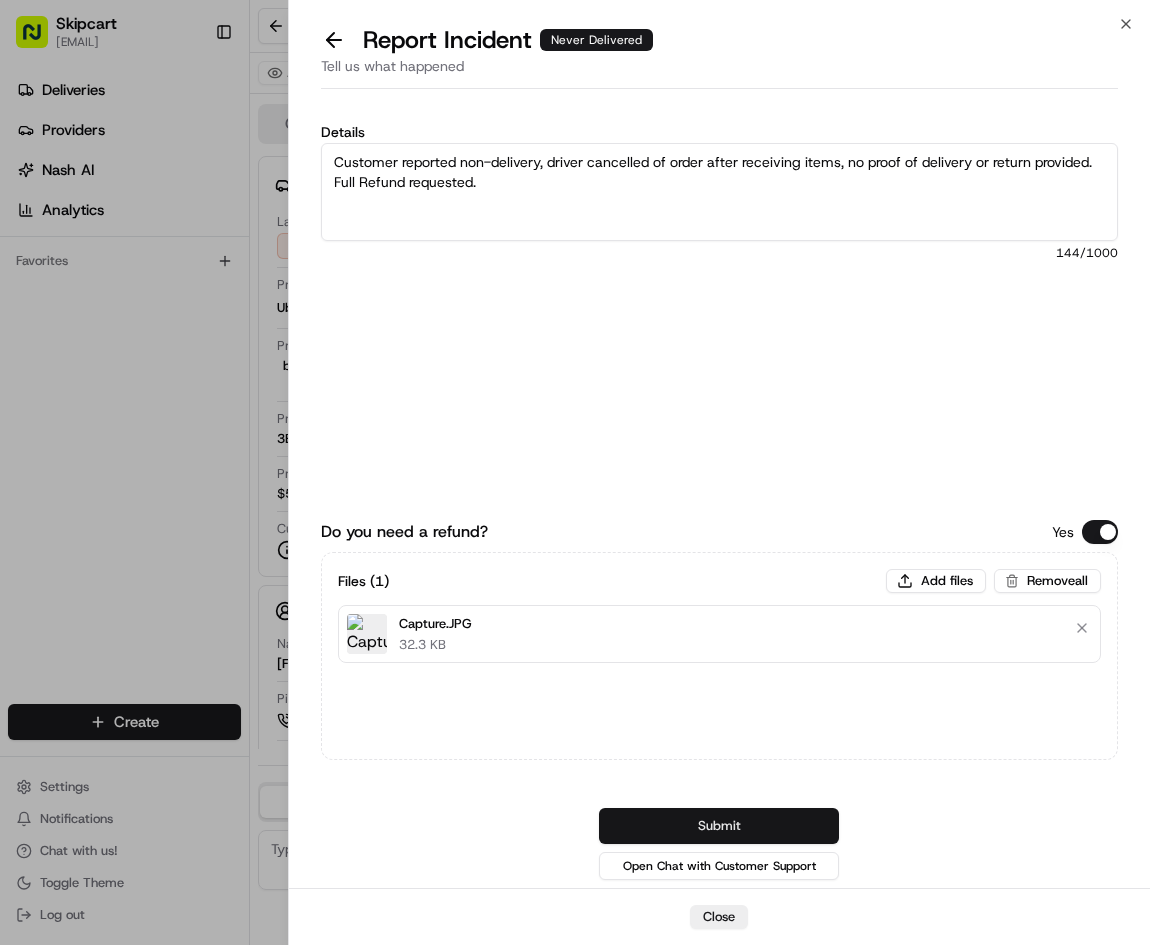 type on "Customer reported non-delivery, driver cancelled of order after receiving items, no proof of delivery or return provided. Full Refund requested." 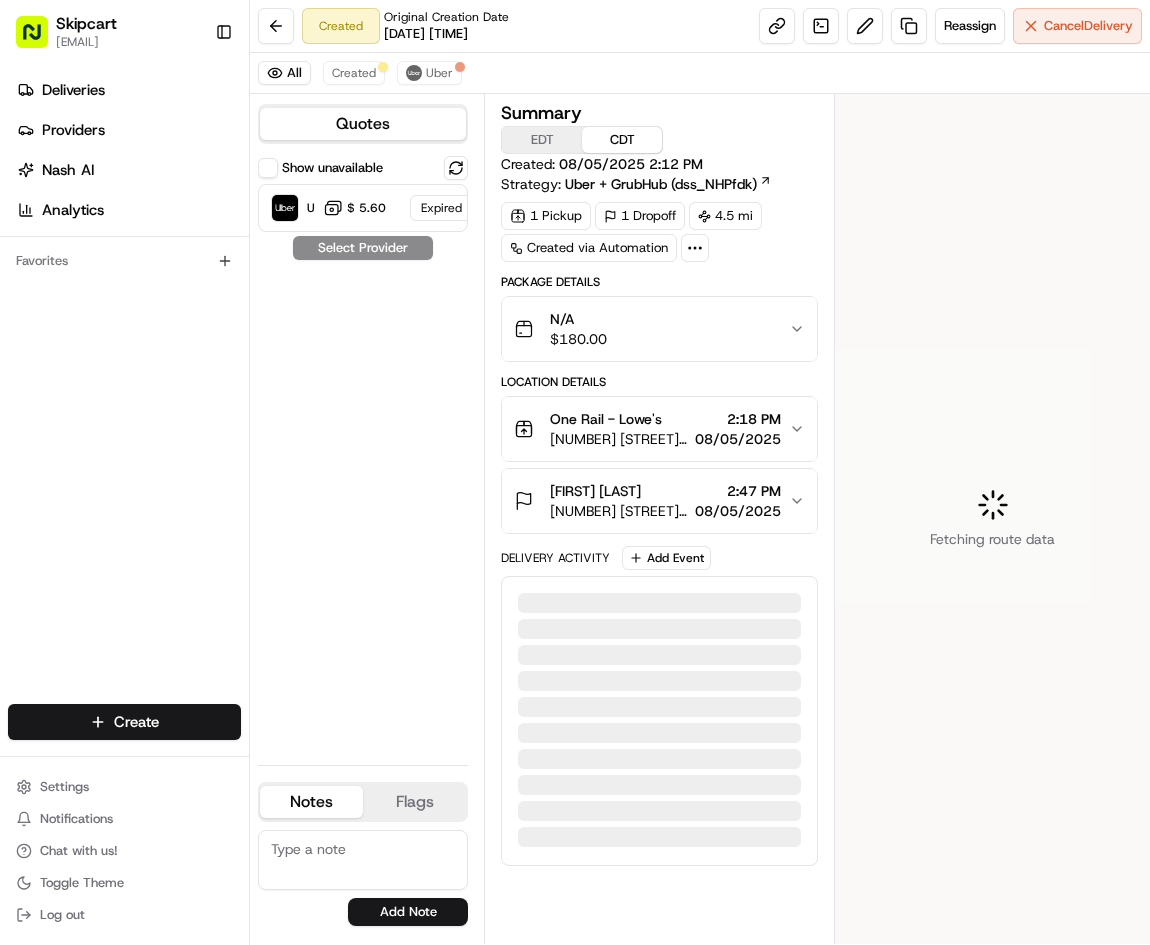 scroll, scrollTop: 0, scrollLeft: 0, axis: both 